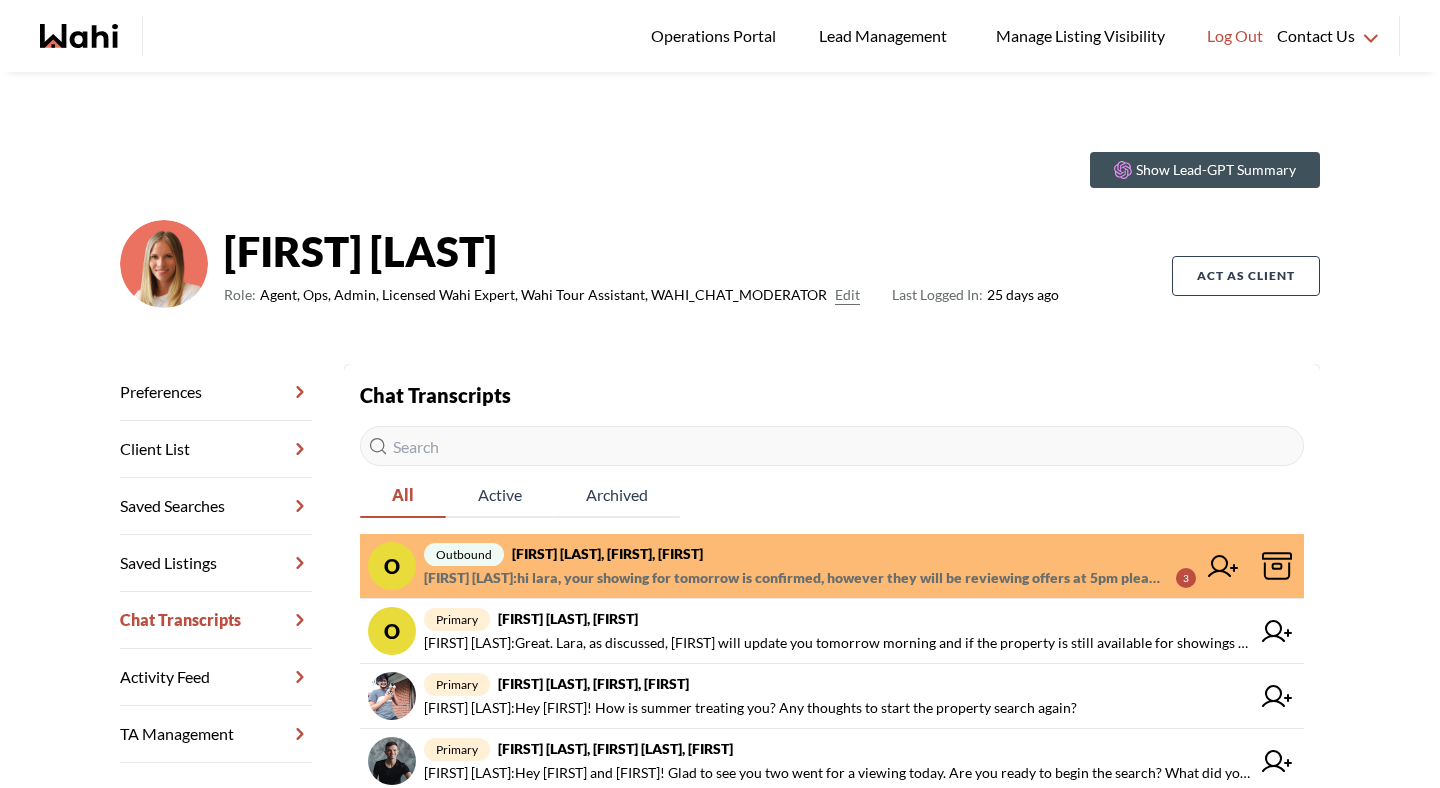 scroll, scrollTop: 0, scrollLeft: 0, axis: both 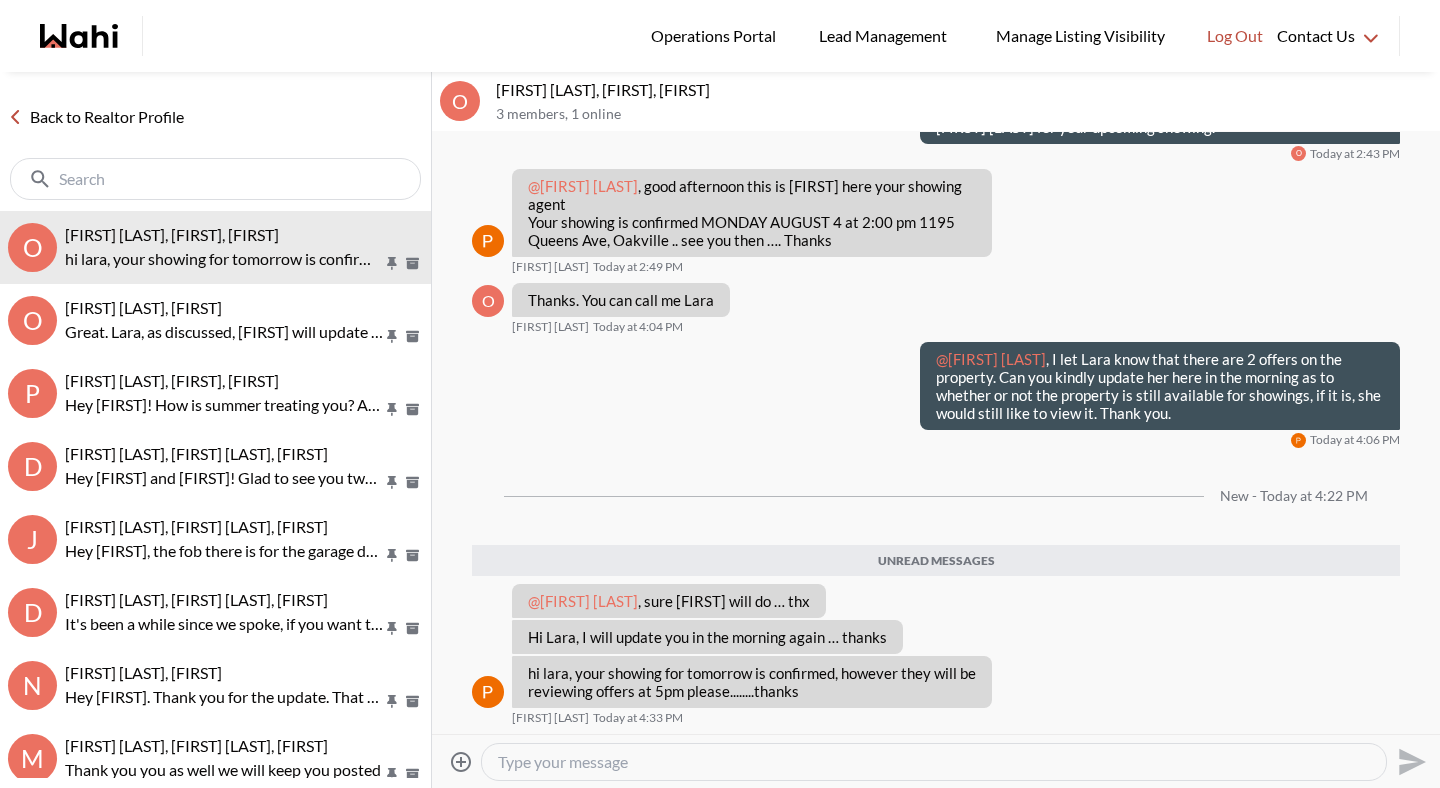 click on "Back to Realtor Profile" at bounding box center [96, 117] 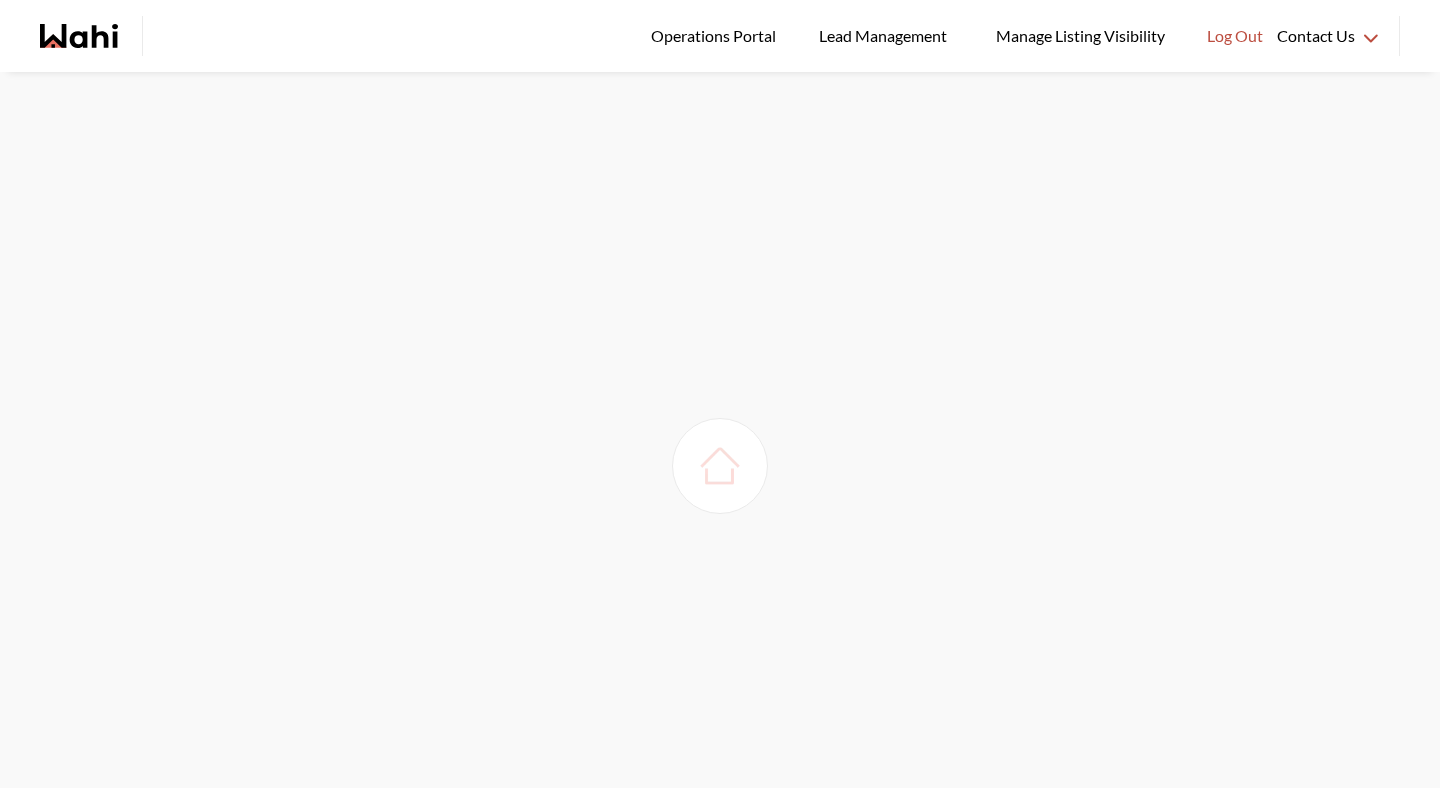 scroll, scrollTop: 0, scrollLeft: 0, axis: both 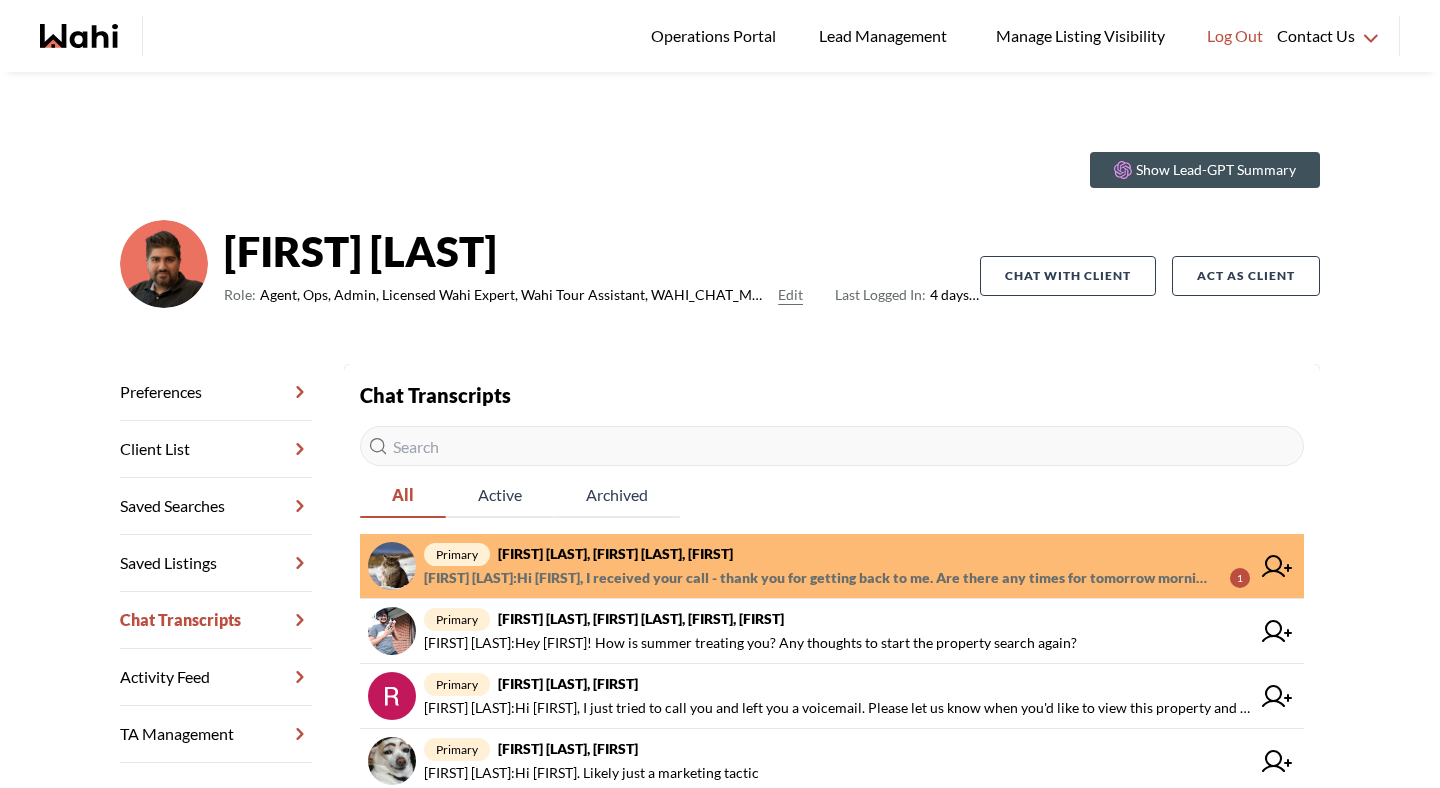 click on "Arnold Au :  Hi Michelle, I received your call - thank you for getting back to me. Are there any times for tomorrow morning or early afternoon?" at bounding box center [819, 578] 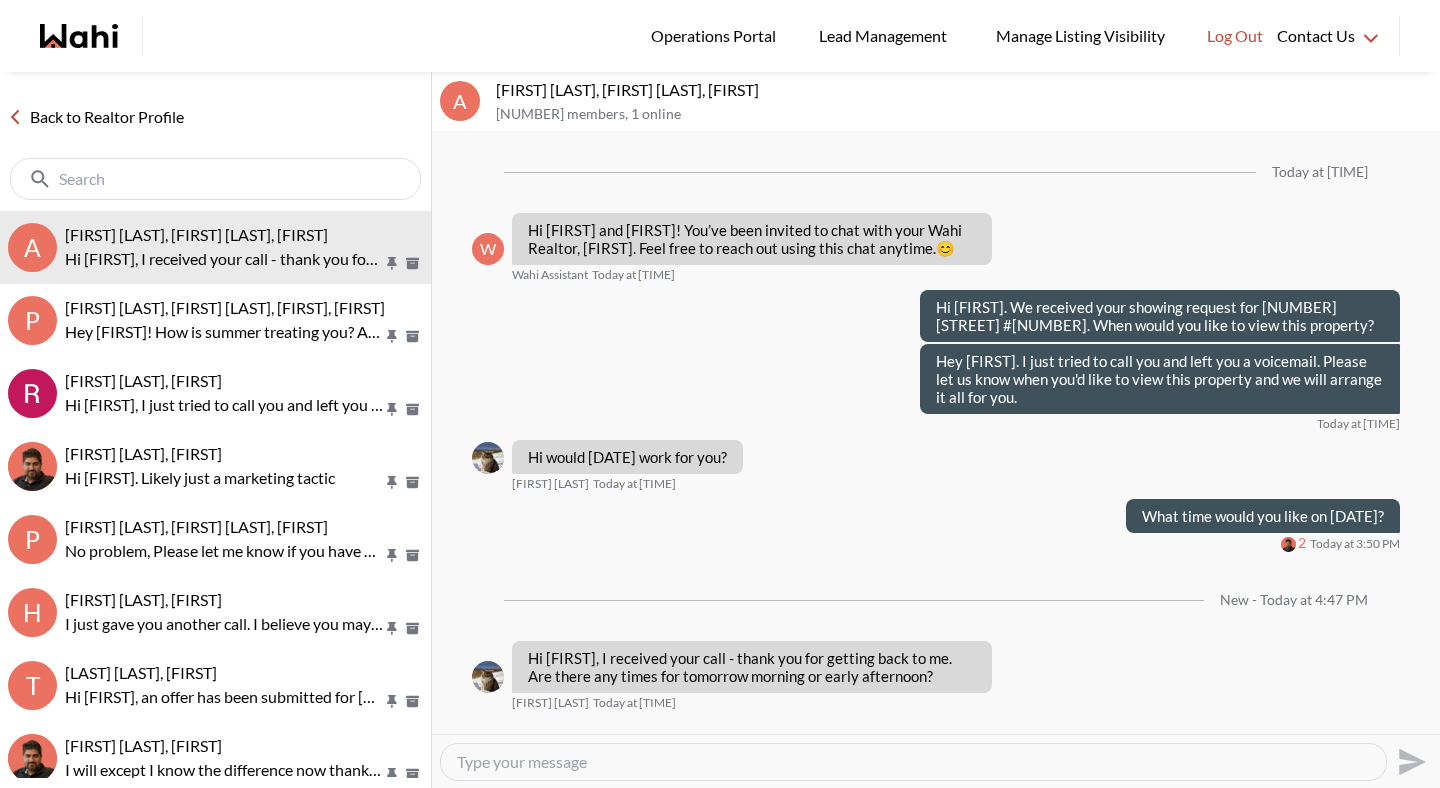 click at bounding box center [913, 762] 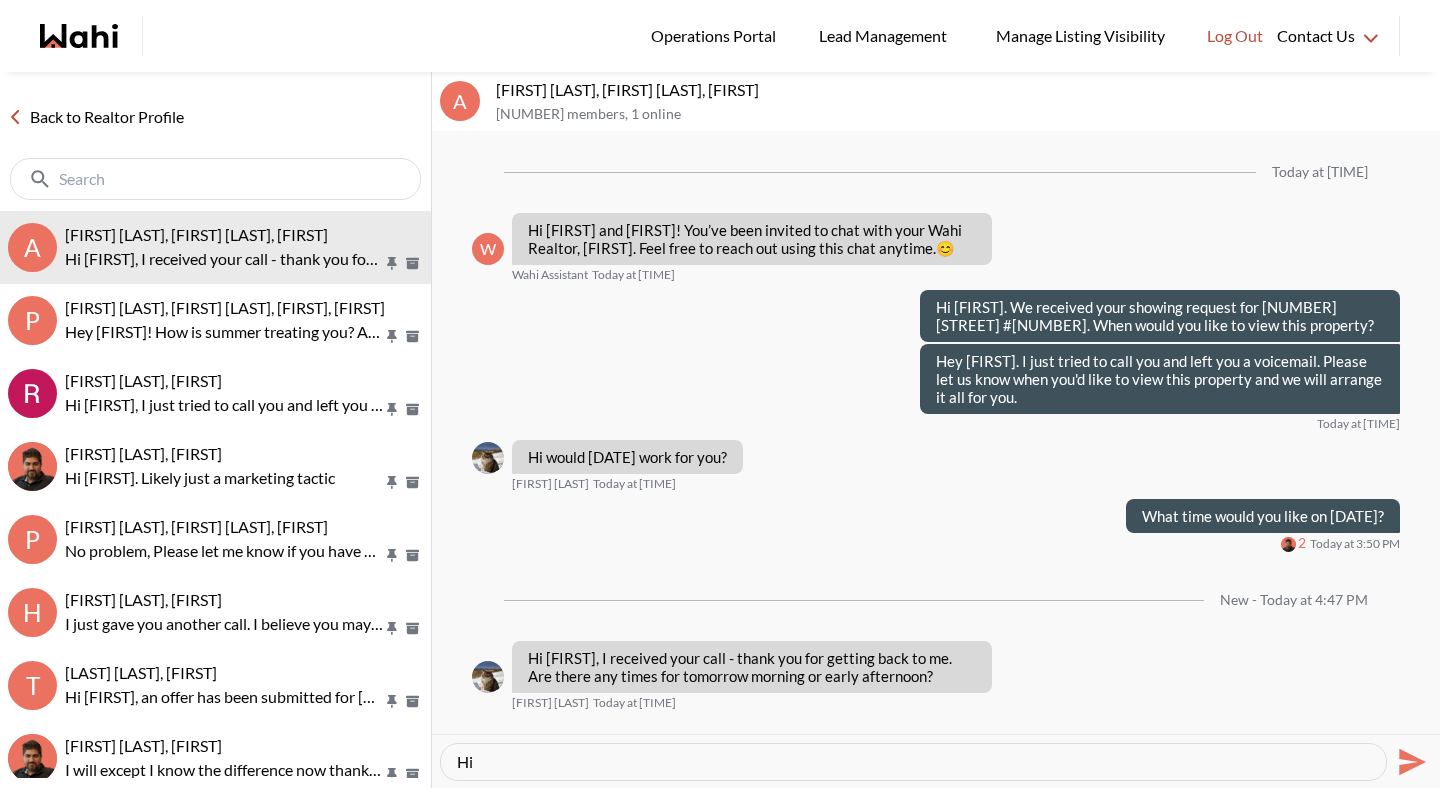 type on "H" 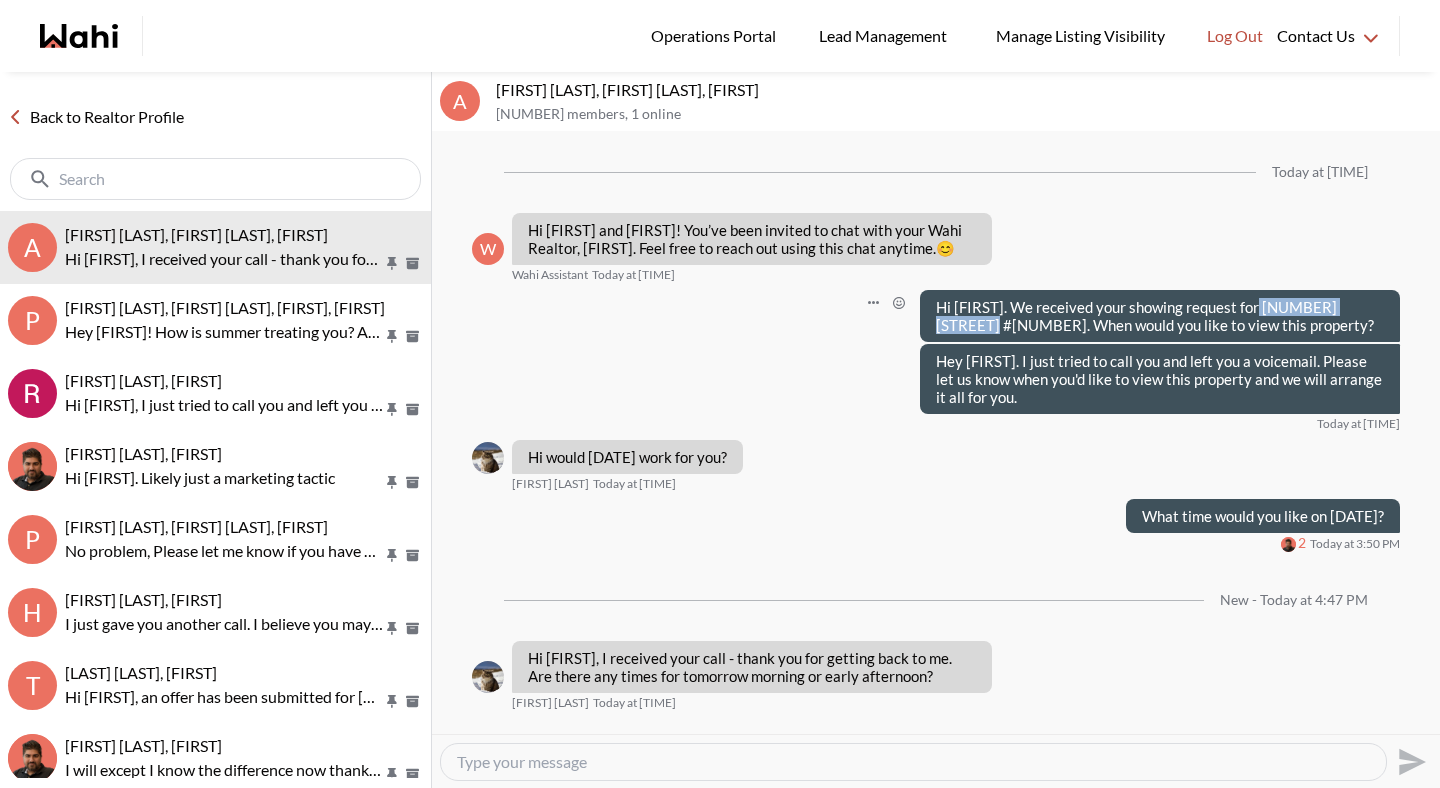drag, startPoint x: 1256, startPoint y: 305, endPoint x: 1377, endPoint y: 304, distance: 121.004135 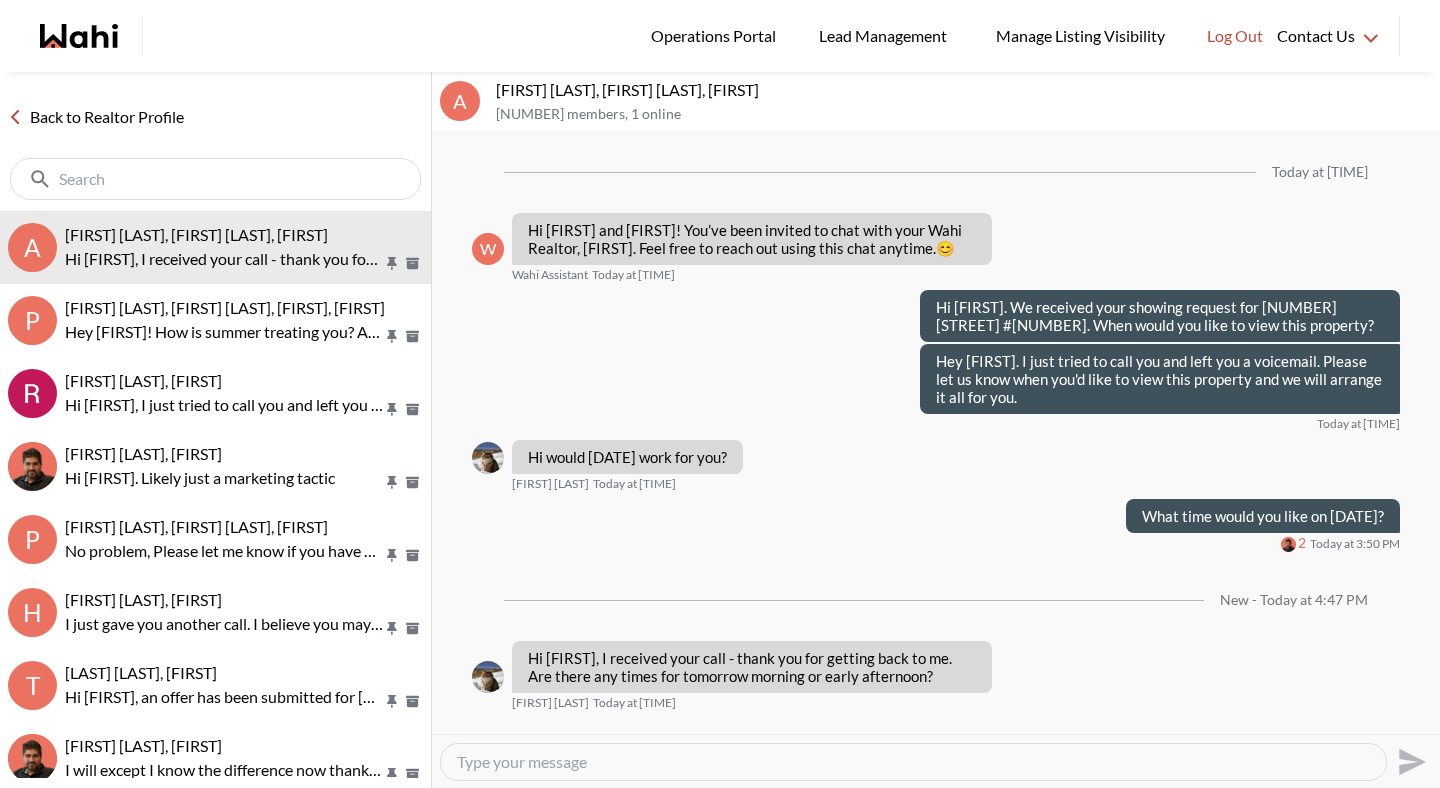 click at bounding box center (913, 762) 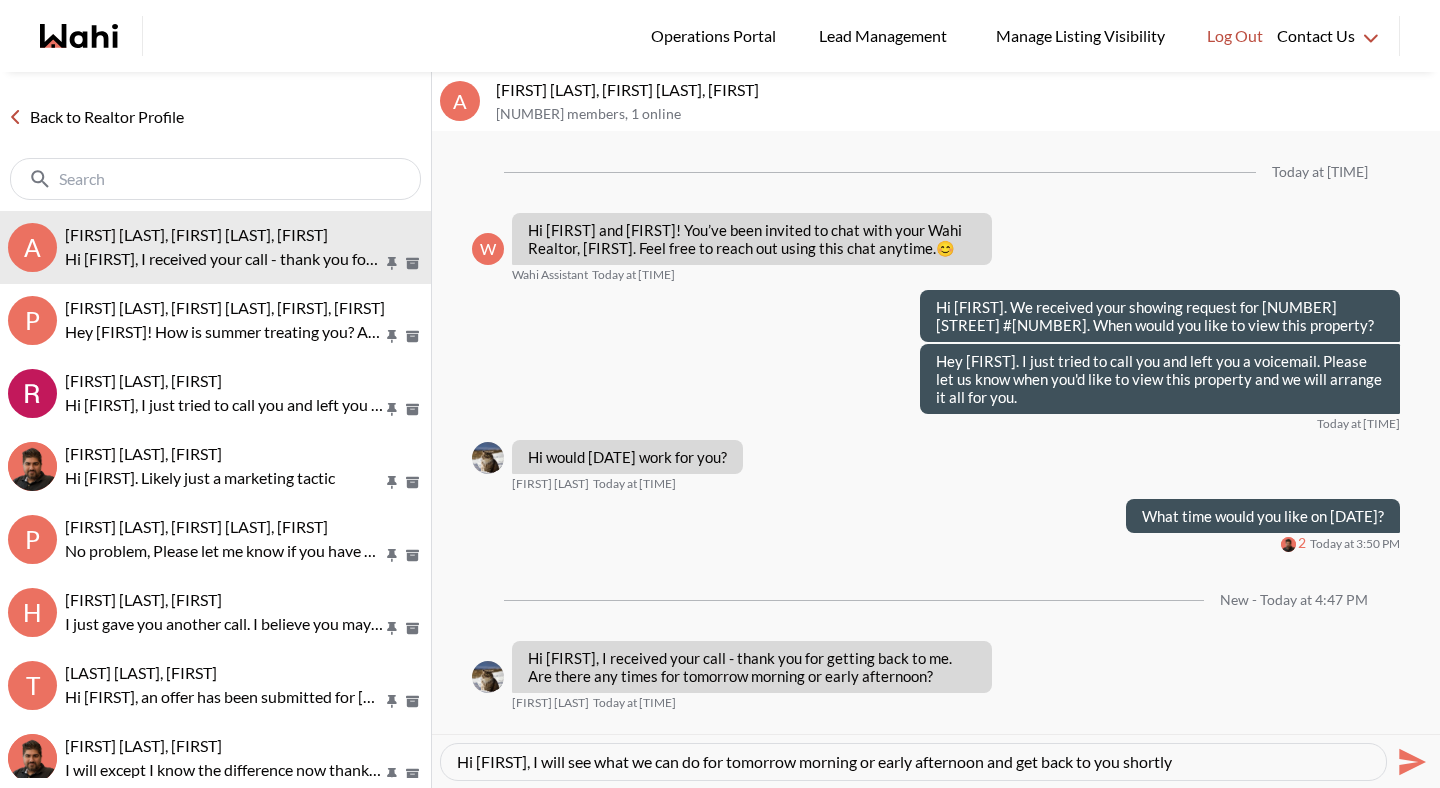 type on "Hi Arnold, I will see what we can do for tomorrow morning or early afternoon and get back to you shortly." 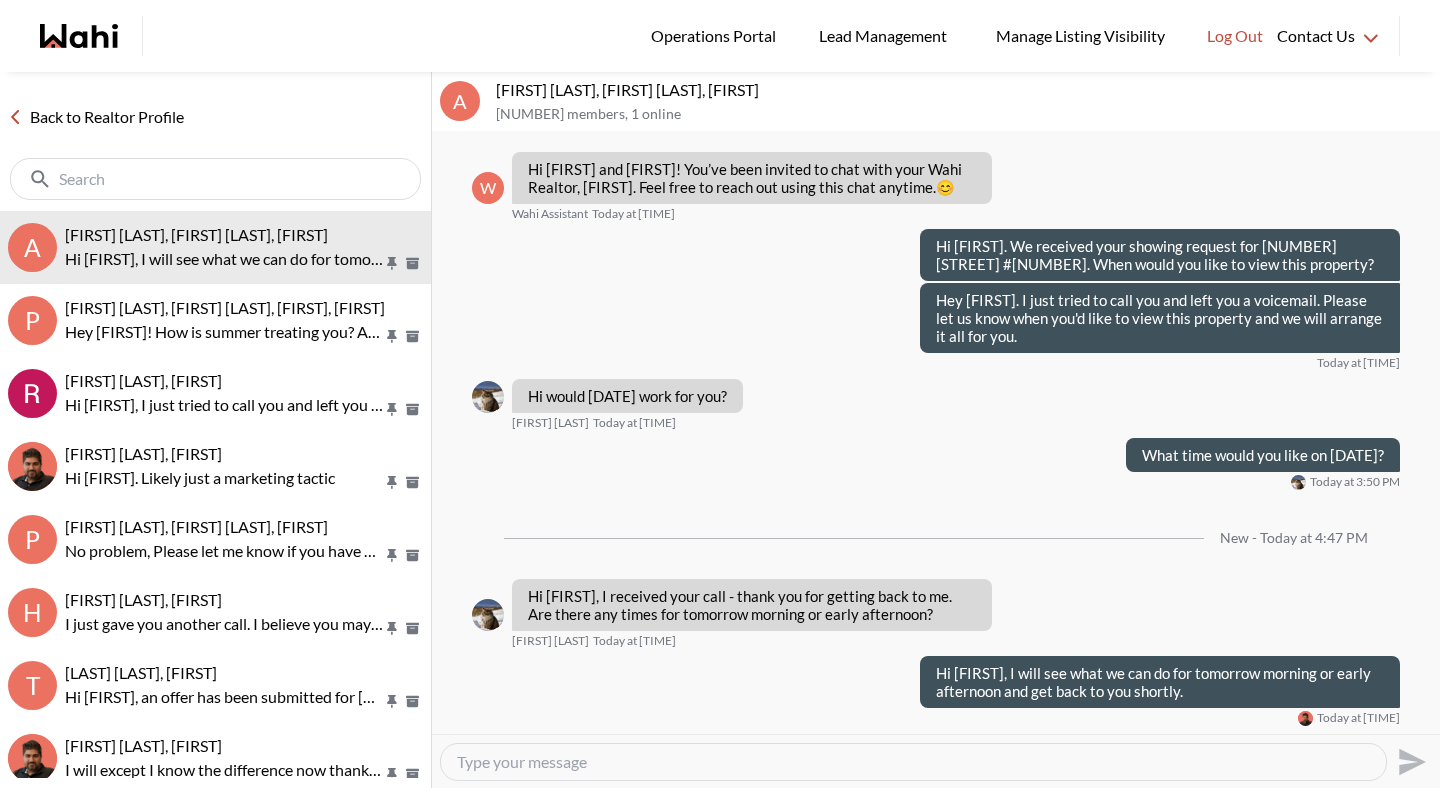 scroll, scrollTop: 61, scrollLeft: 0, axis: vertical 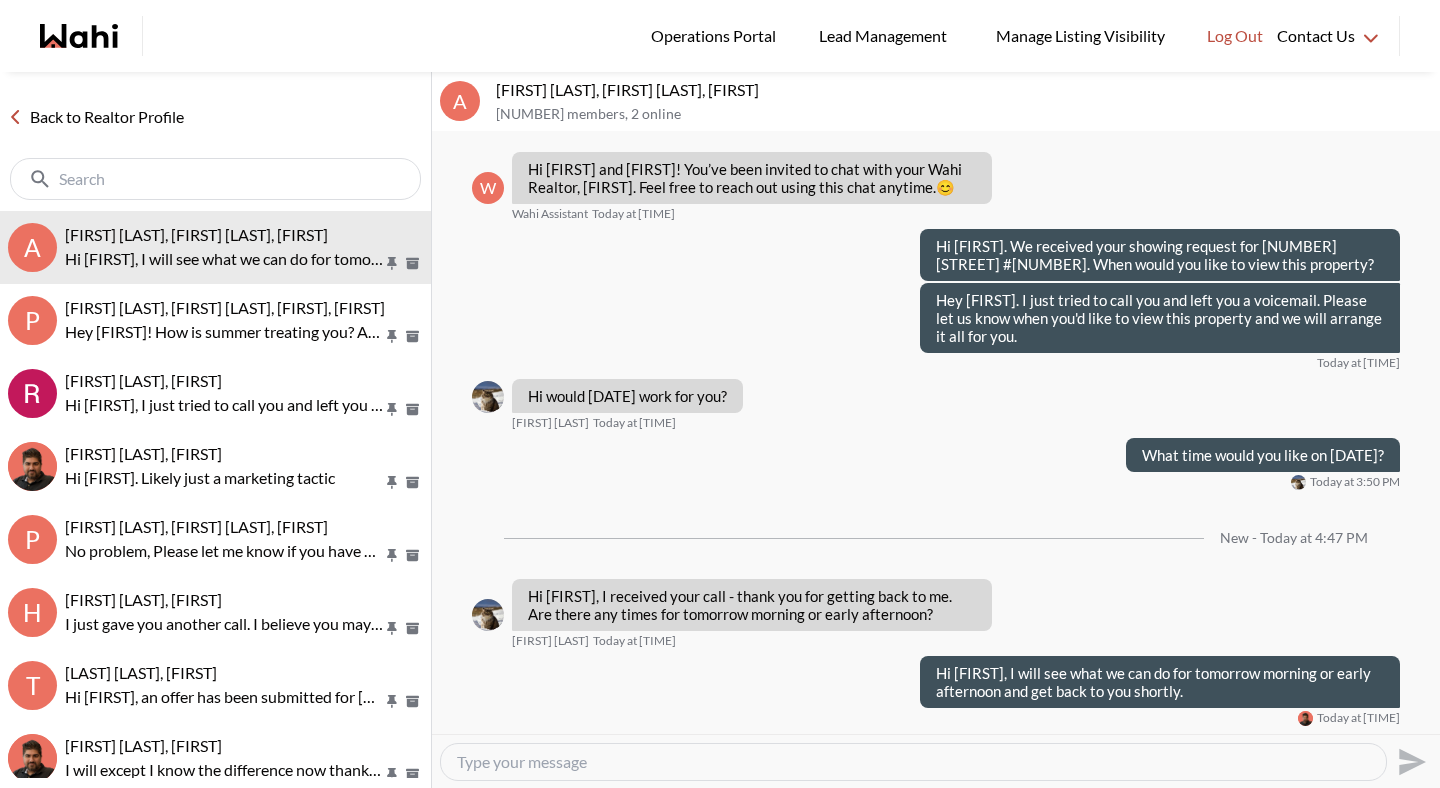 click at bounding box center [913, 762] 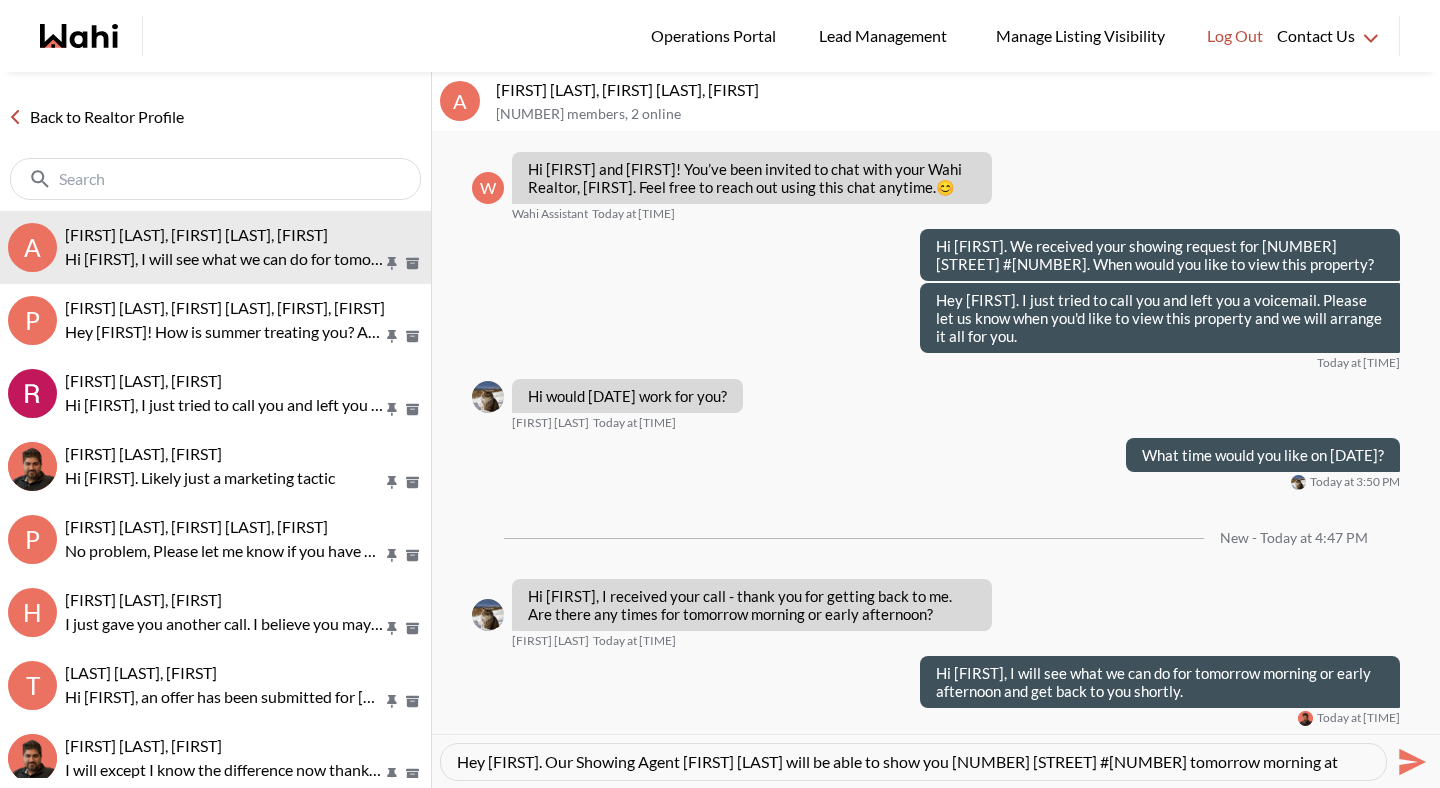 scroll, scrollTop: 19, scrollLeft: 0, axis: vertical 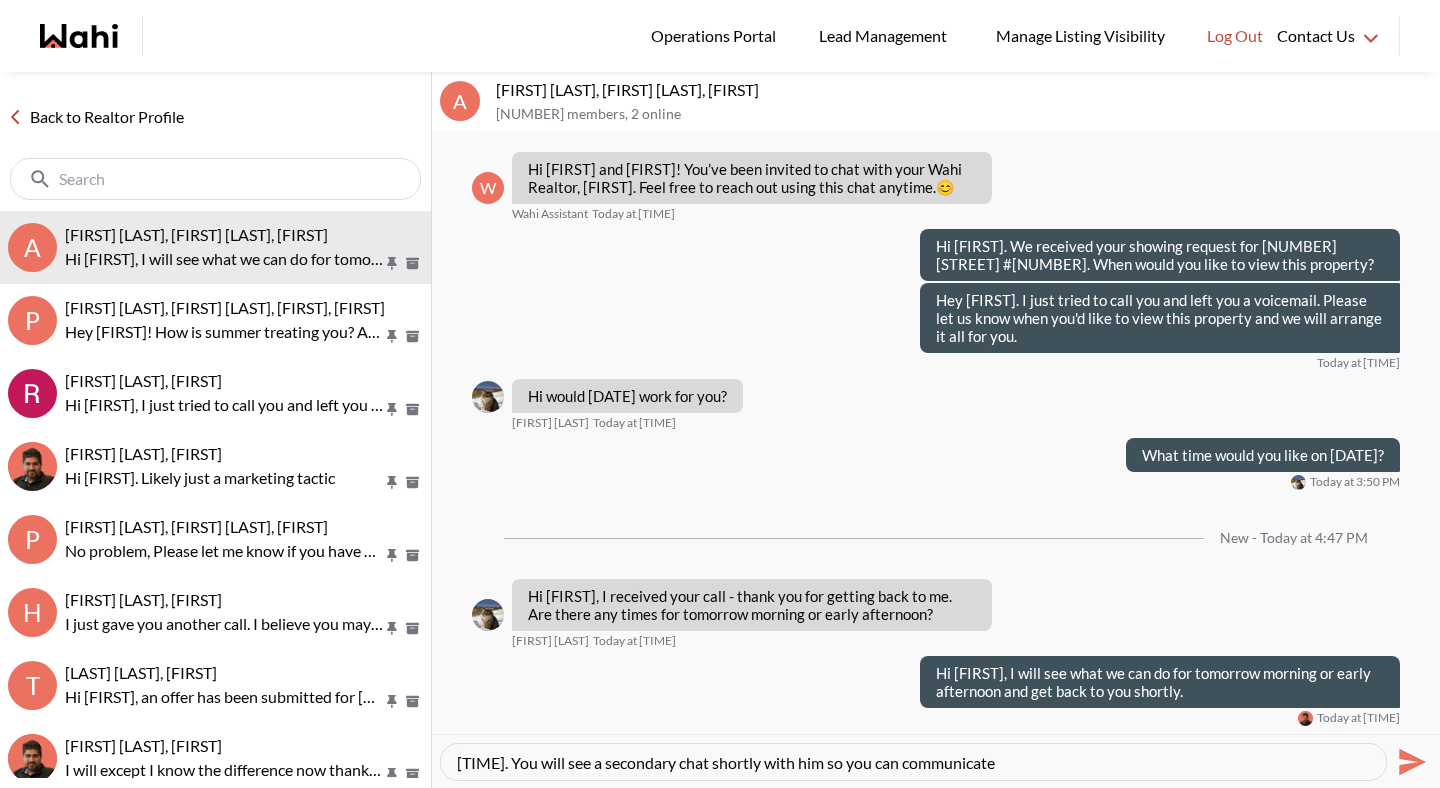 type on "Hey Arnold. Our Showing Agent Paul Sharma will be able to show you 21 Hillcret #1804 tomorrow morning at 10am. You will see a secondary chat shortly with him so you can communicate." 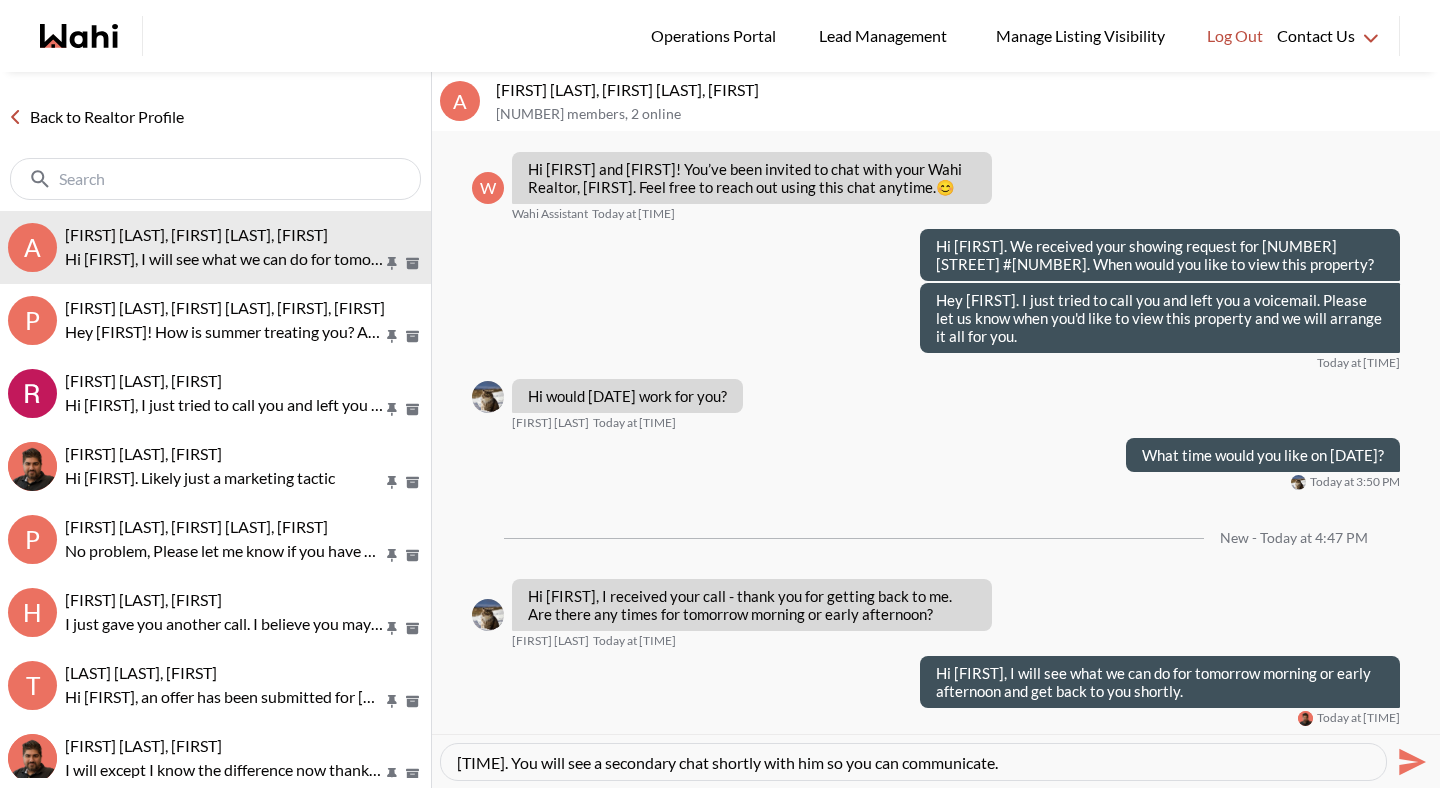 type 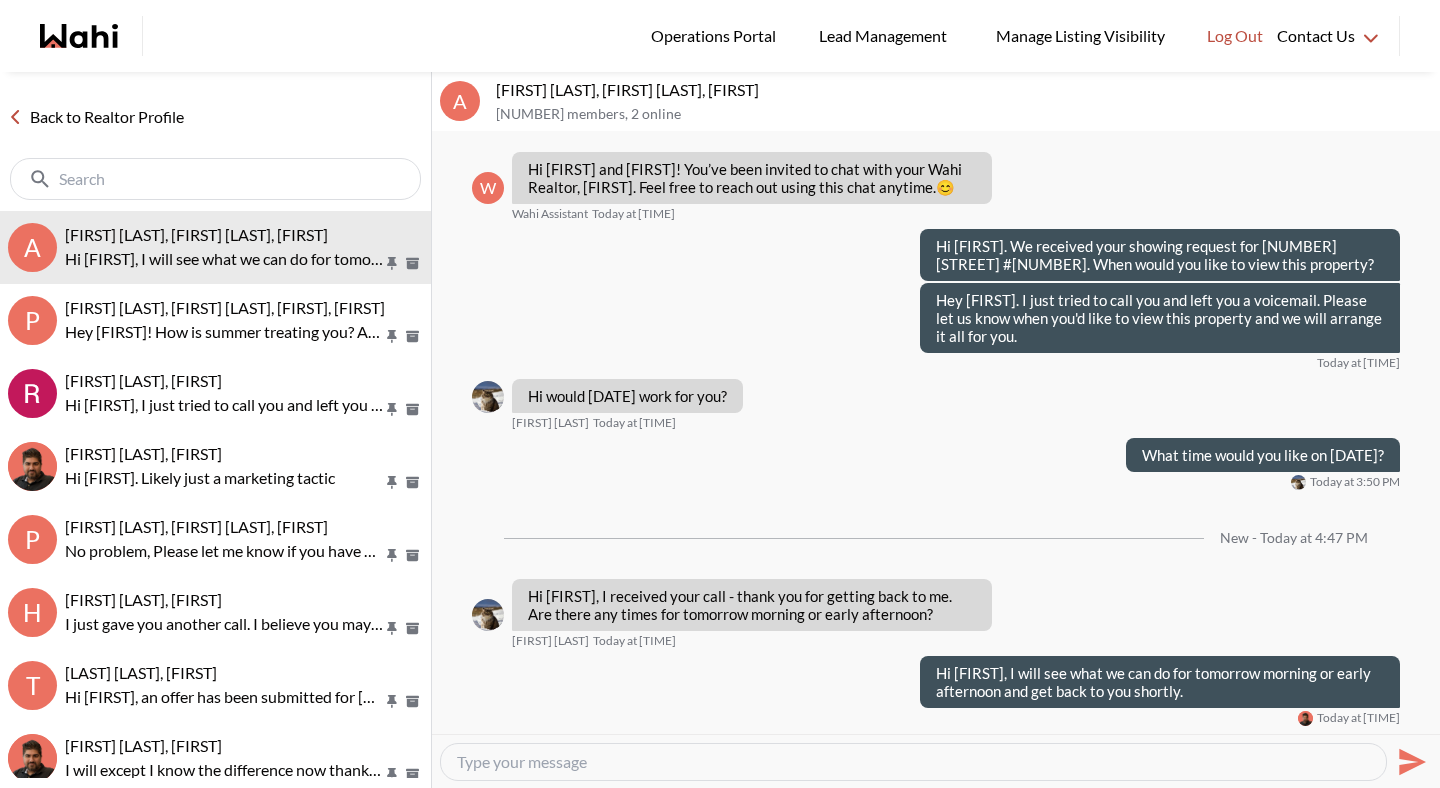 scroll, scrollTop: 133, scrollLeft: 0, axis: vertical 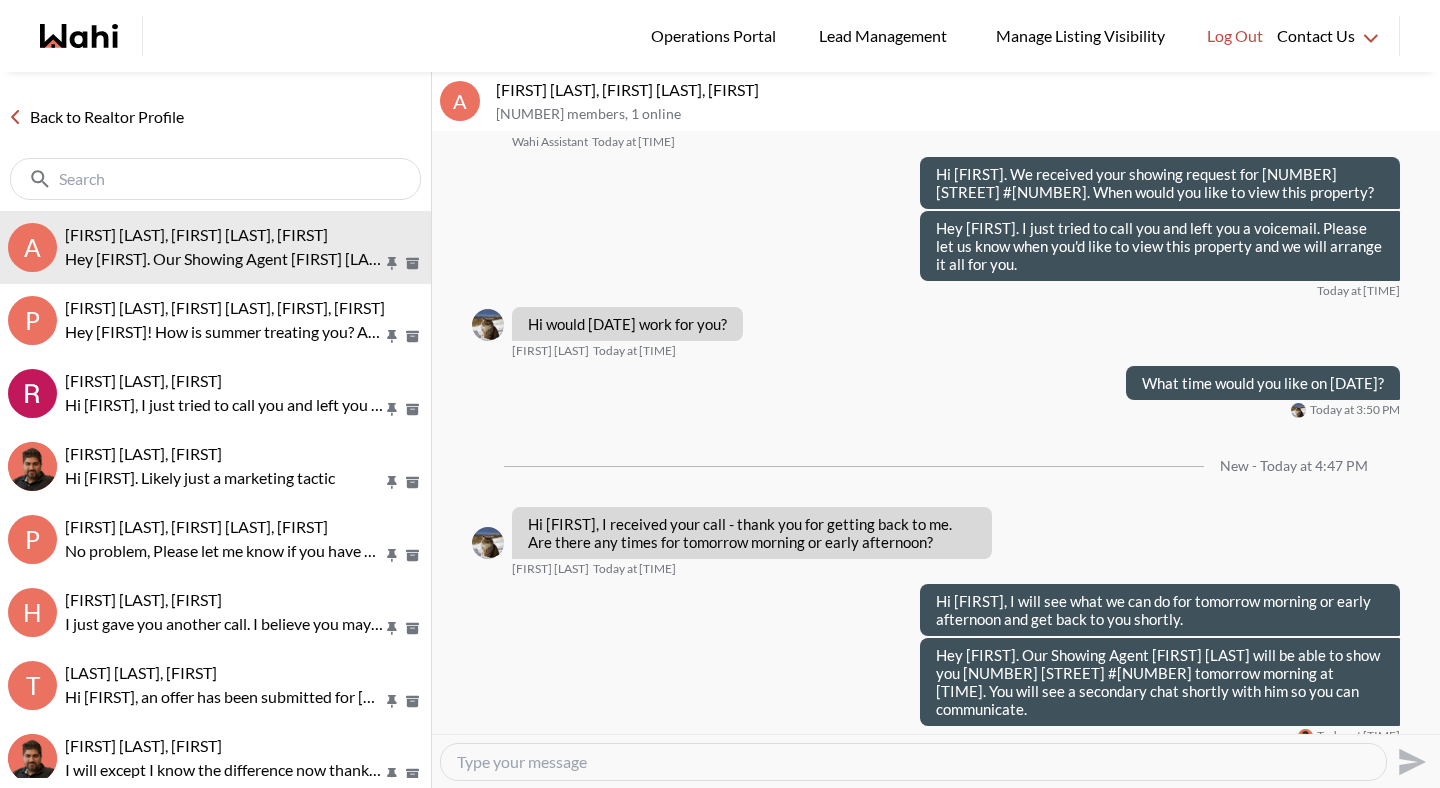 click on "Back to Realtor Profile" at bounding box center [215, 141] 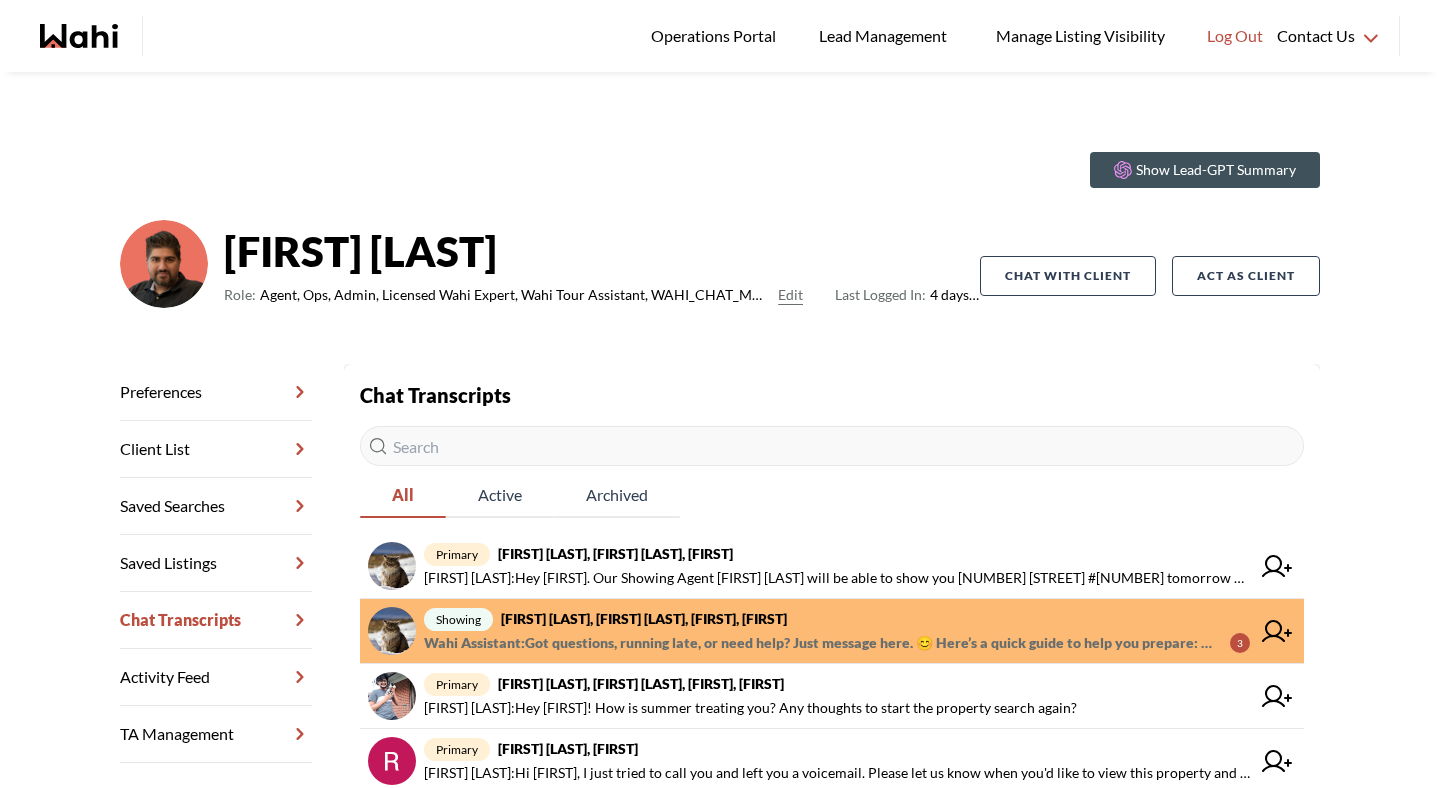 click on "Arnold Au, Mandy Yung, Paul, Faraz" at bounding box center (644, 618) 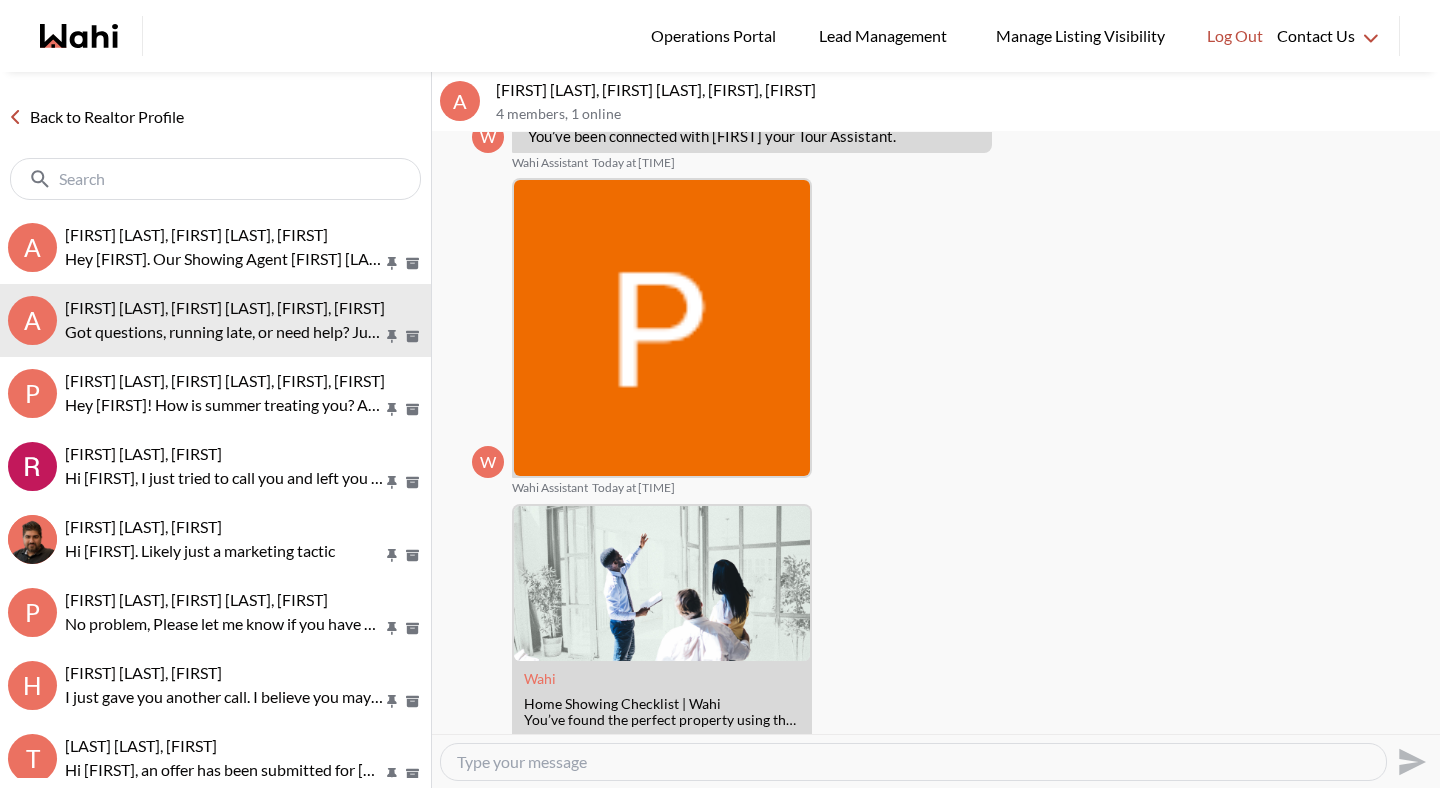 scroll, scrollTop: 250, scrollLeft: 0, axis: vertical 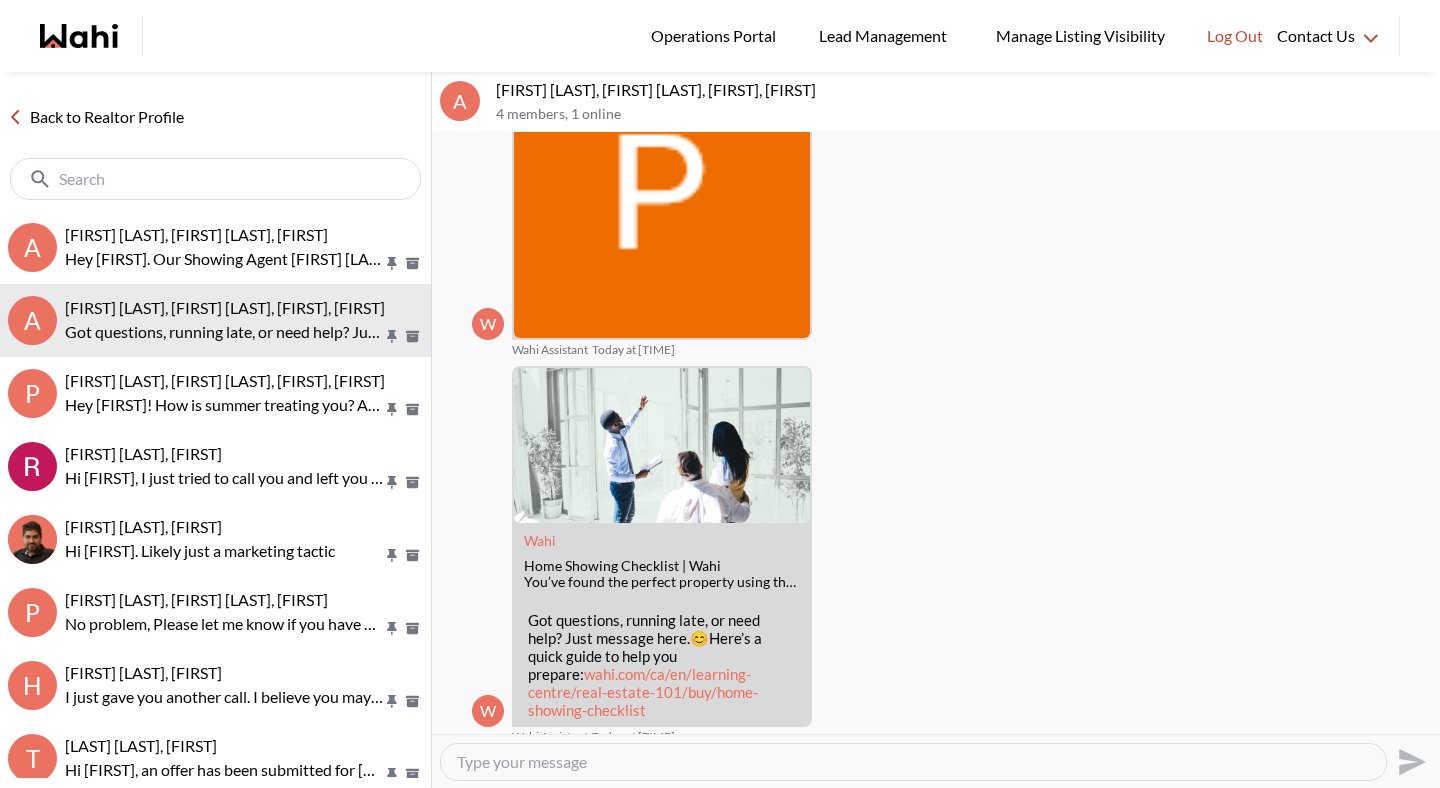 click on "Back to Realtor Profile" at bounding box center (96, 117) 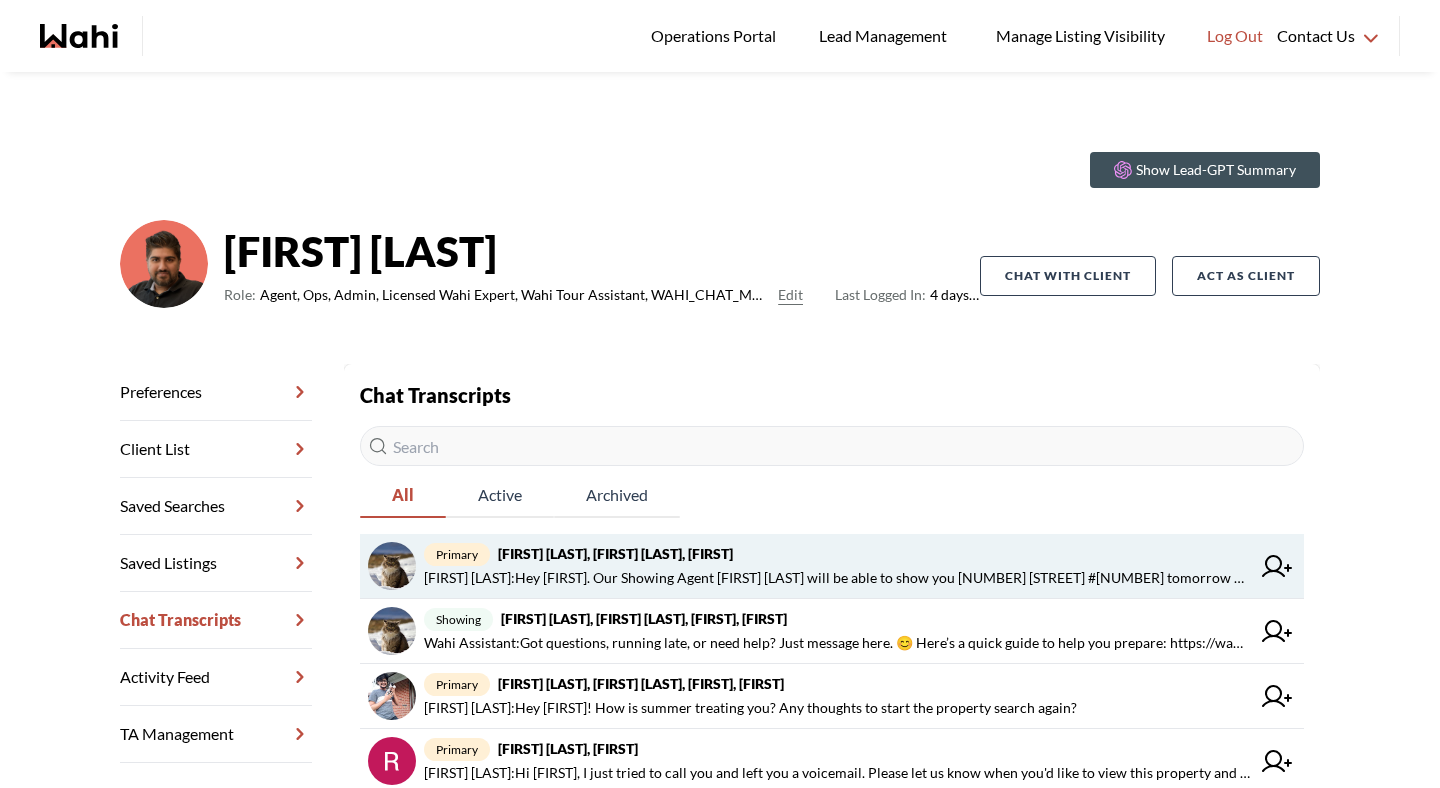 click on "primary Arnold Au, Mandy Yung, Faraz" at bounding box center [837, 554] 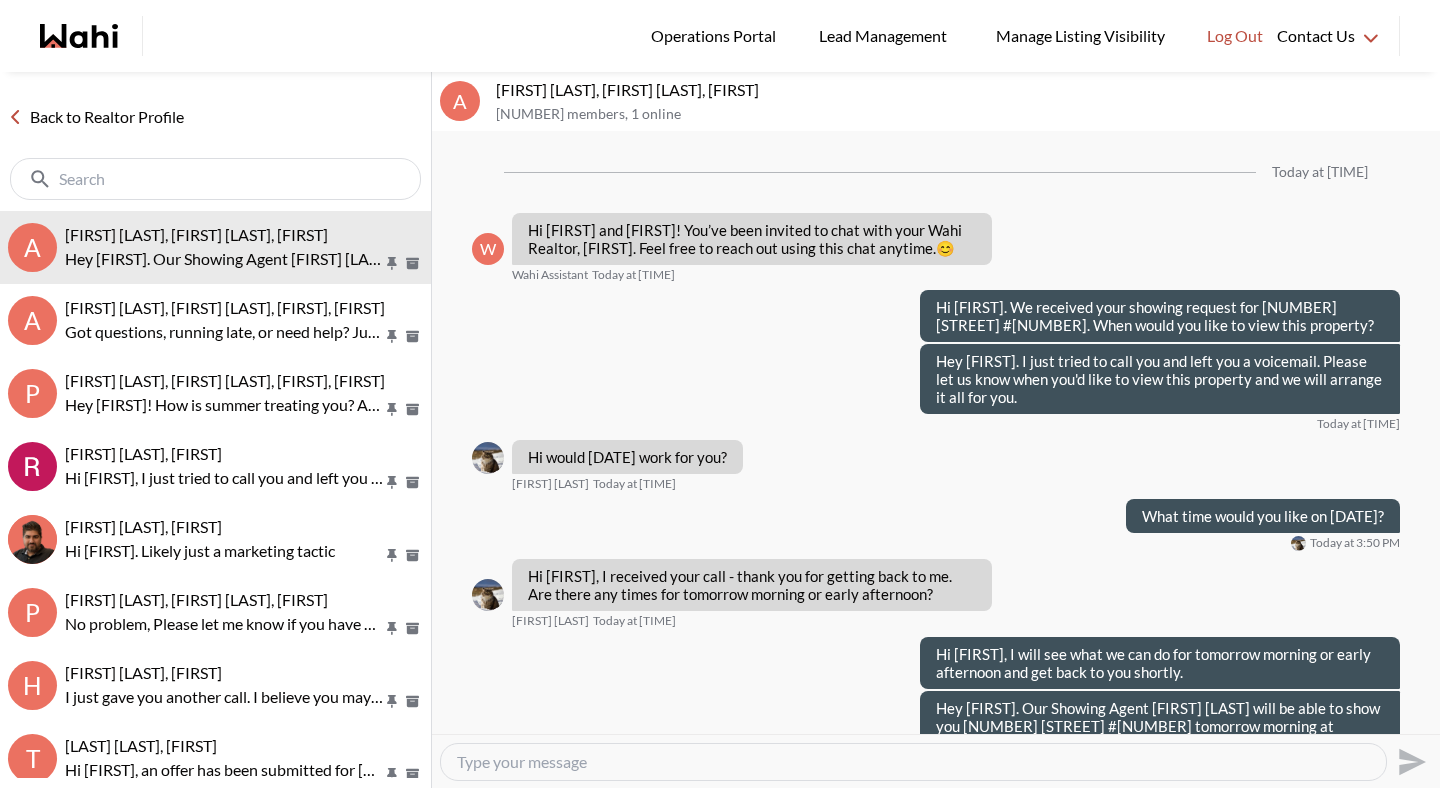 scroll, scrollTop: 52, scrollLeft: 0, axis: vertical 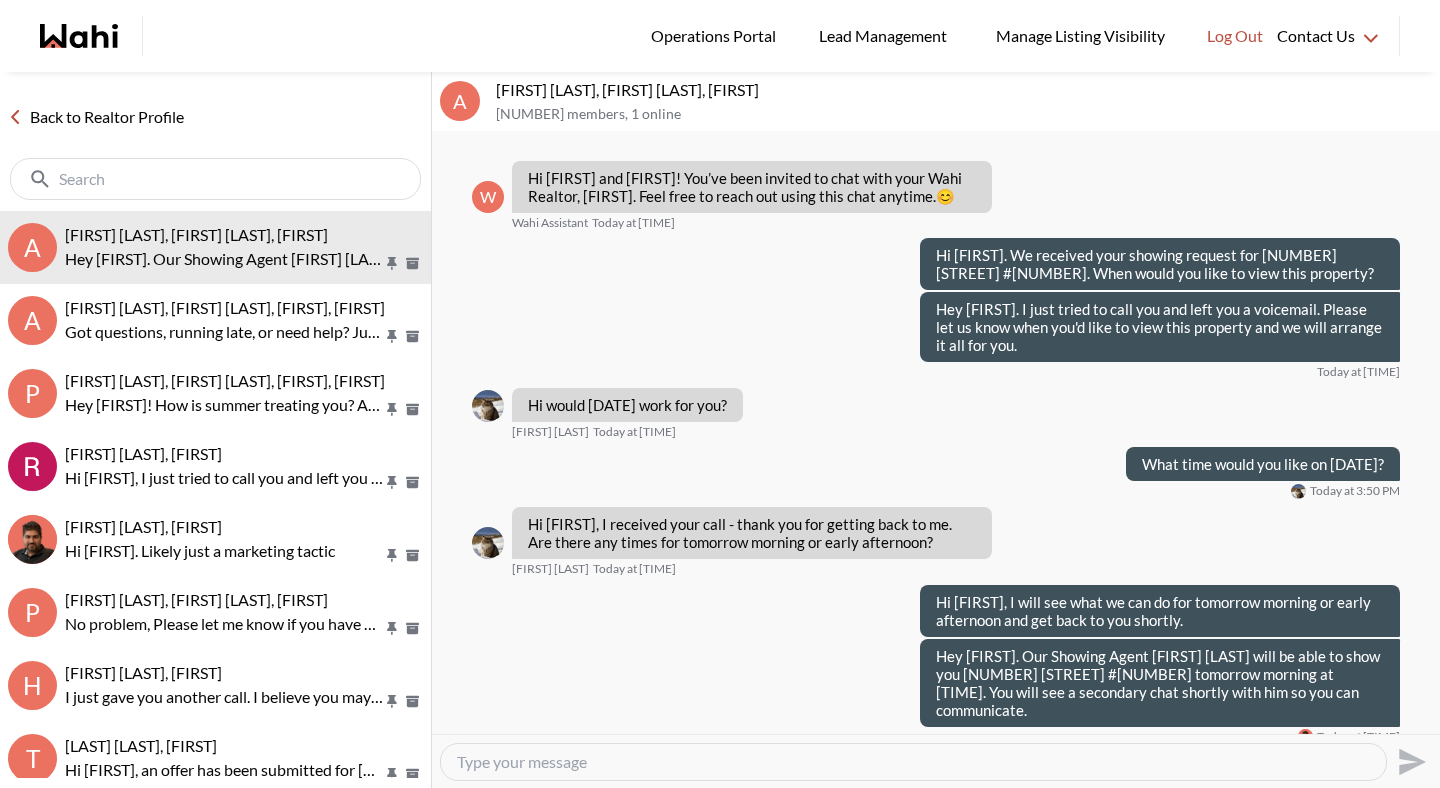 click on "Back to Realtor Profile" at bounding box center (96, 117) 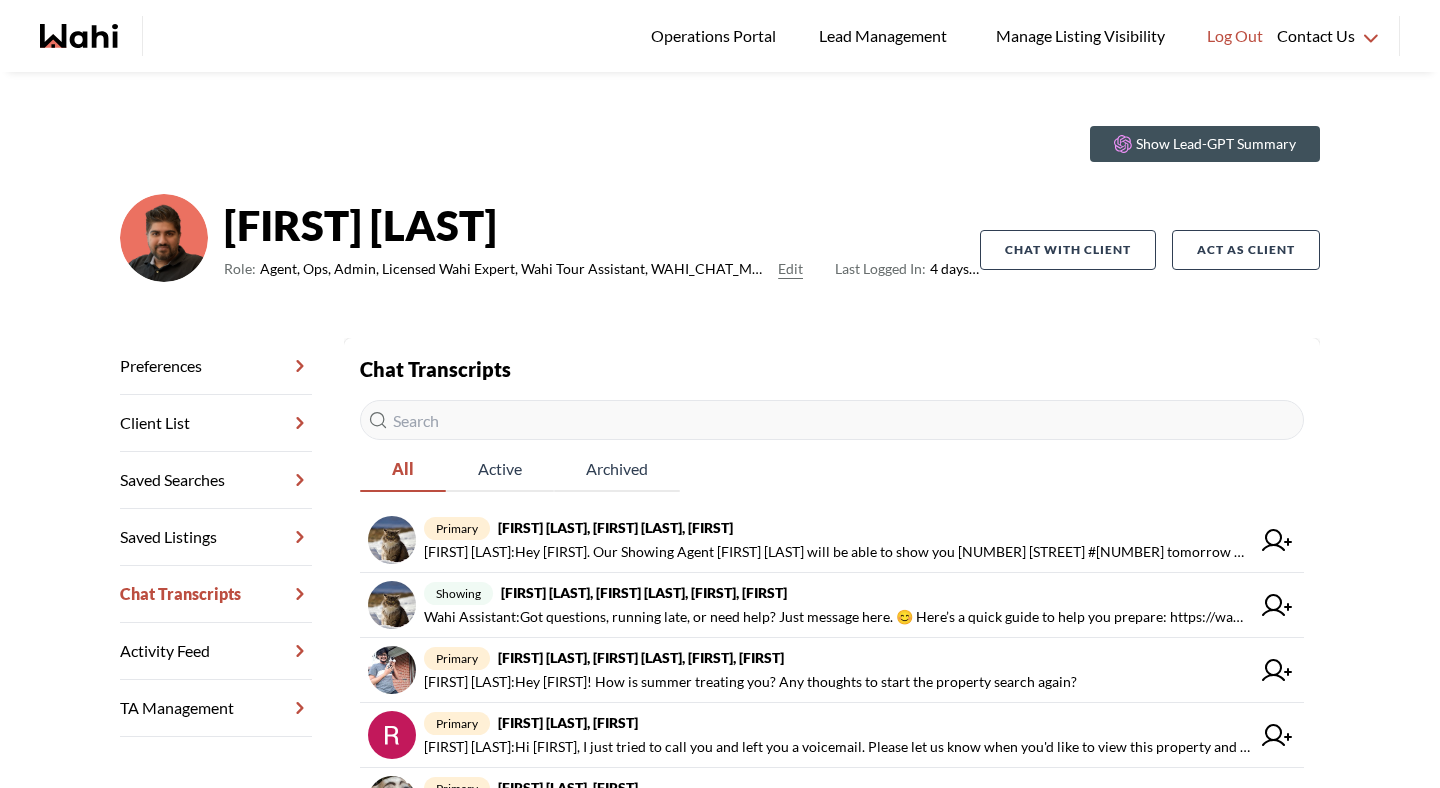 scroll, scrollTop: 30, scrollLeft: 0, axis: vertical 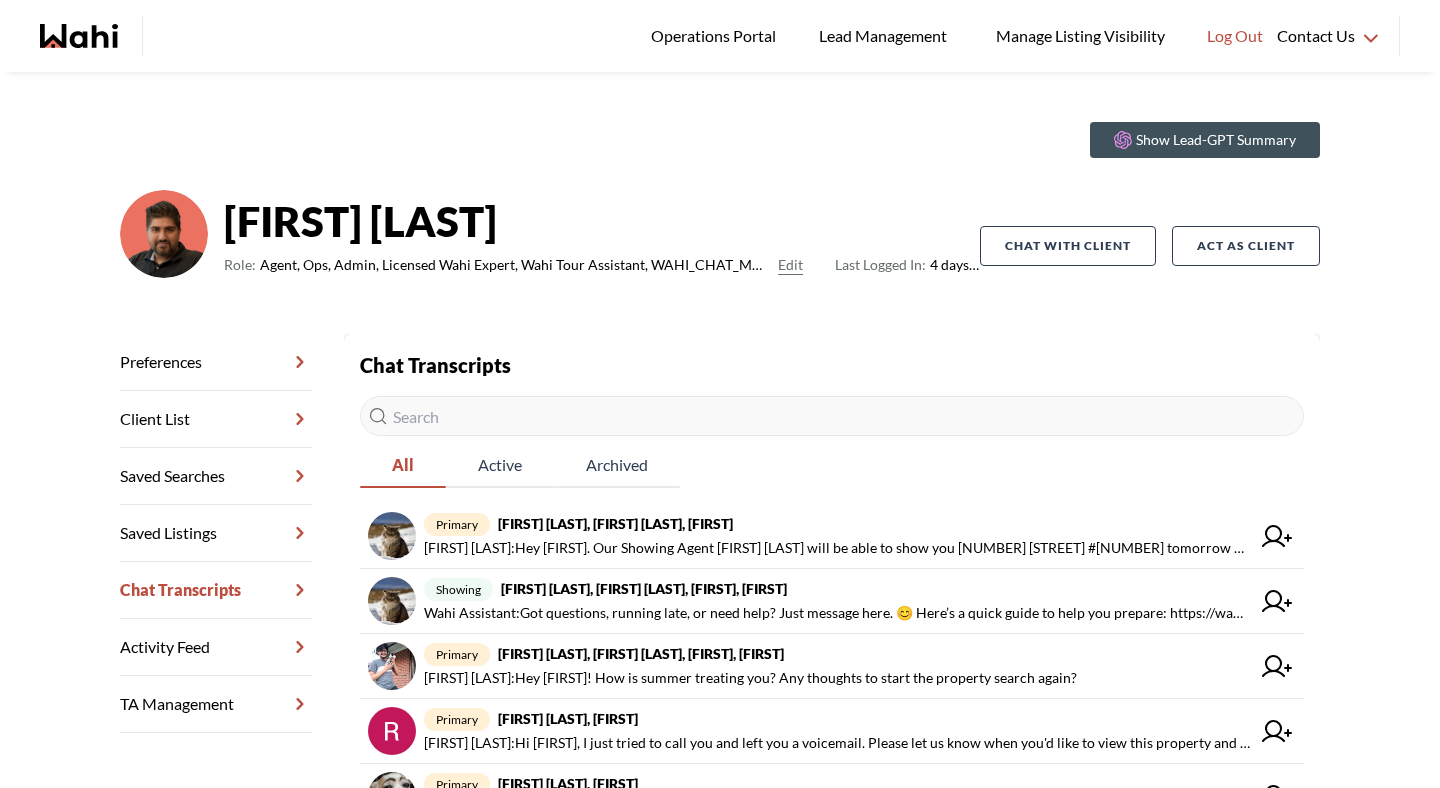 type 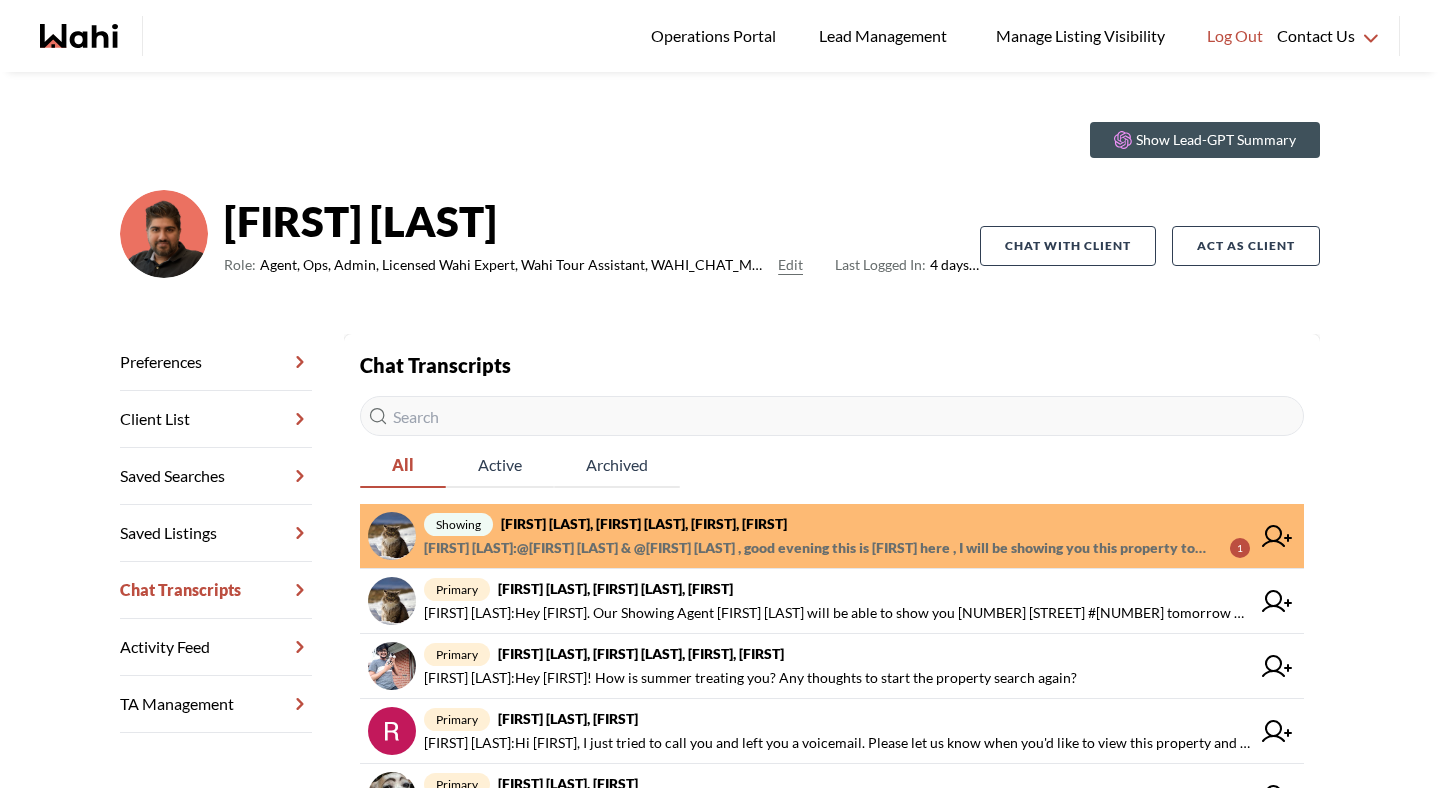 click on "Paul Sharma :  @Arnold Au & @Mandy Yung , good evening this is Paul here , I will be showing you this property tomorrow.
Your showing for tomorrow is confirmed
21 Hillcrest Avenue #1804, Toronto, ON, M2N 3N4
Mon. August 4th • 10:00 AM
See you then .. thx." at bounding box center (819, 548) 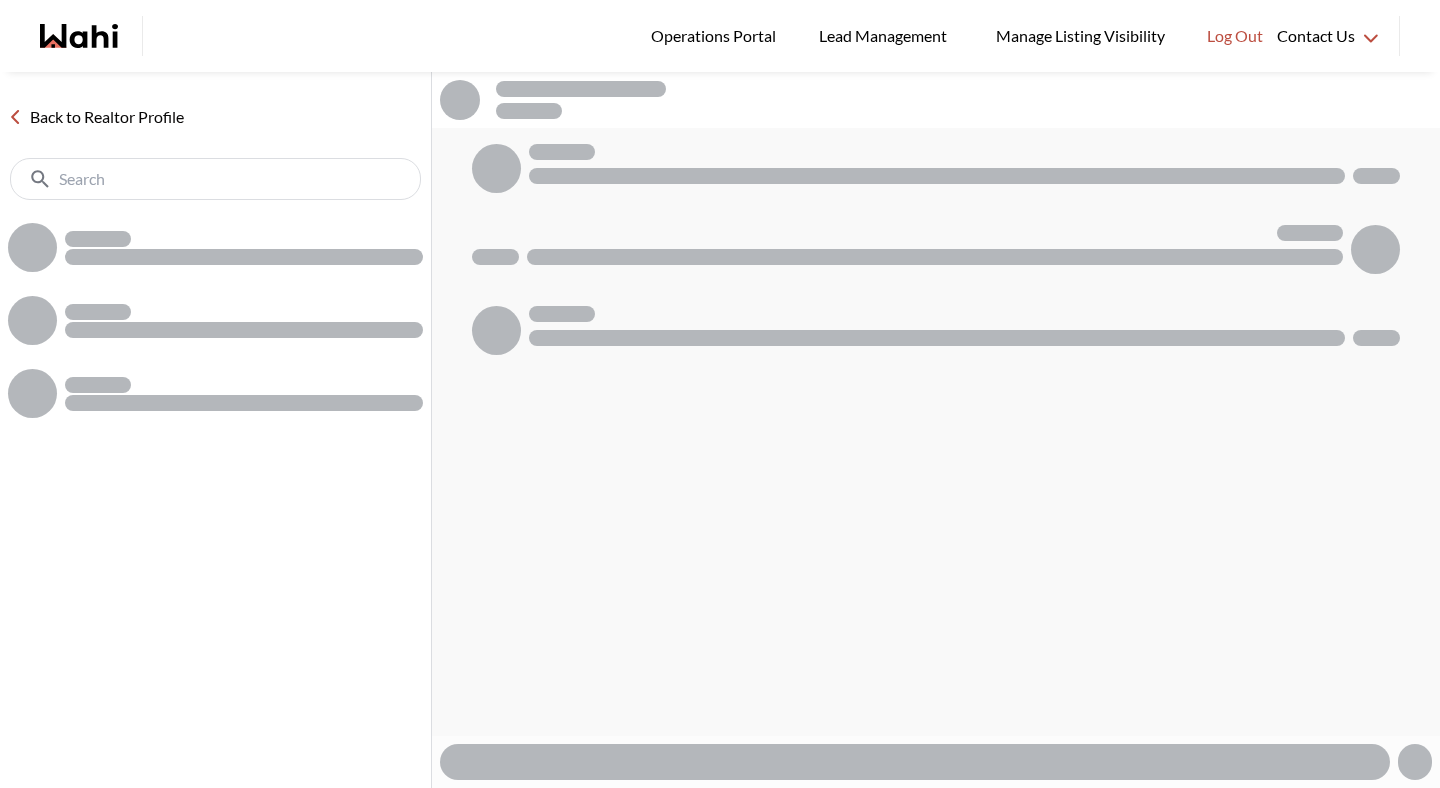 scroll, scrollTop: 0, scrollLeft: 0, axis: both 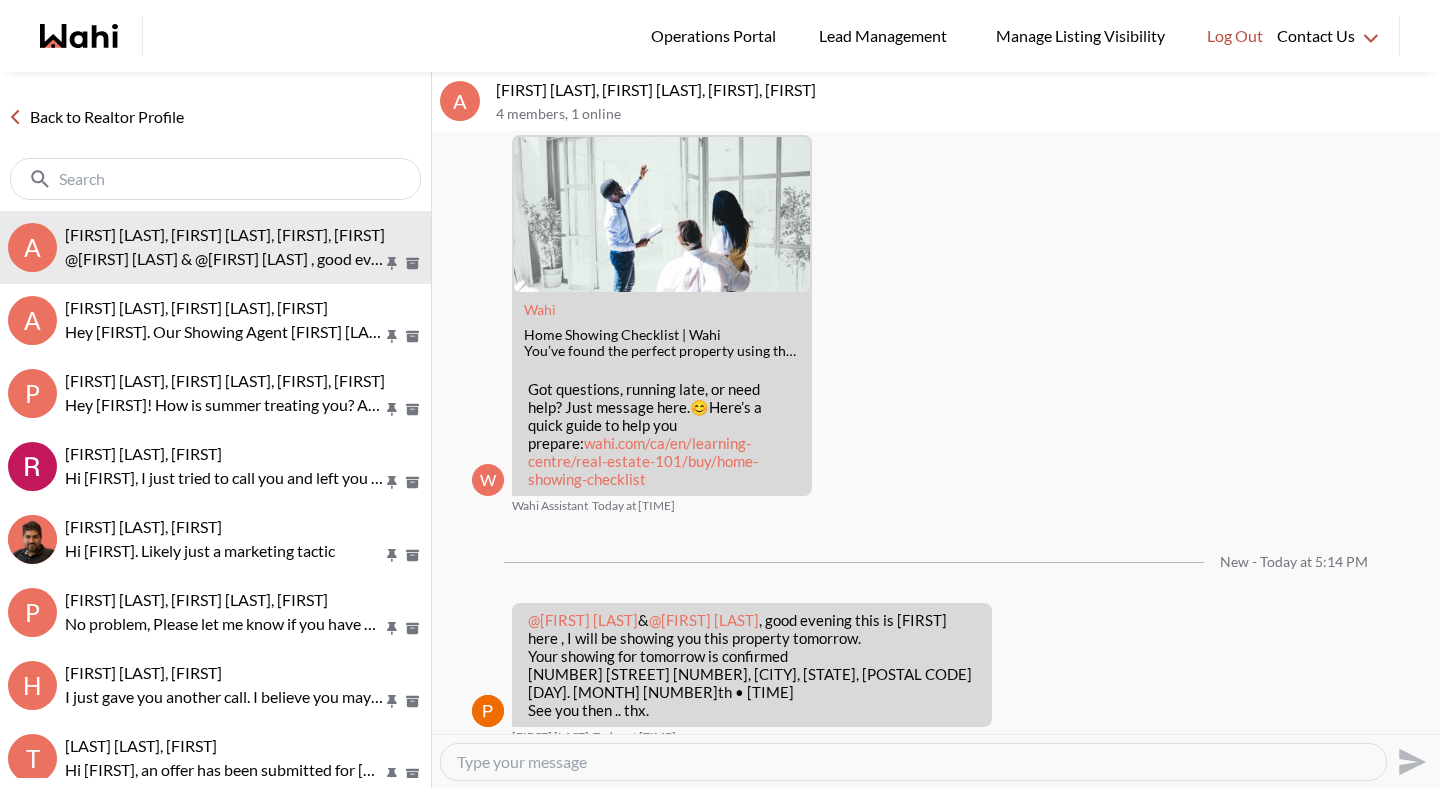 click on "Back to Realtor Profile" at bounding box center (96, 117) 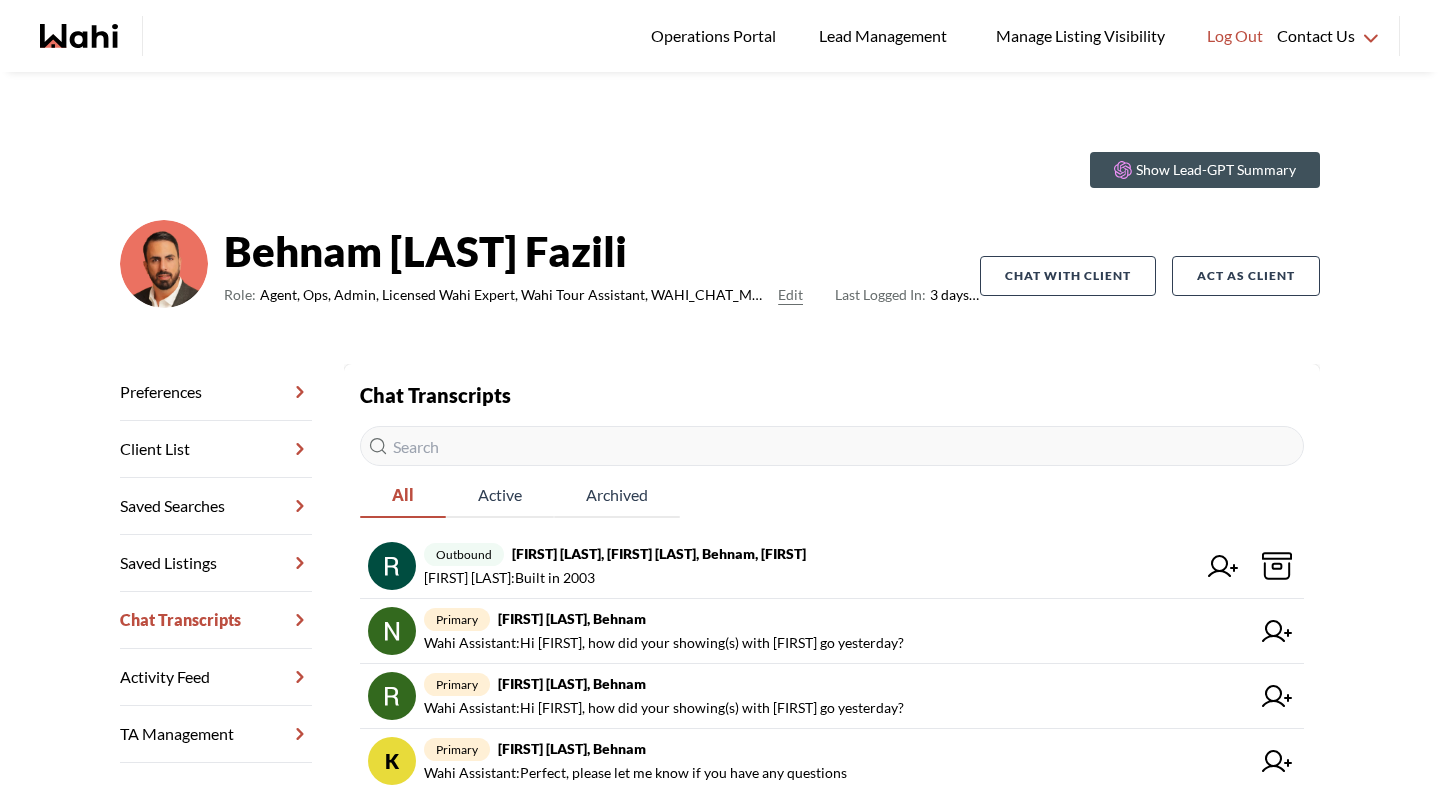 scroll, scrollTop: 0, scrollLeft: 0, axis: both 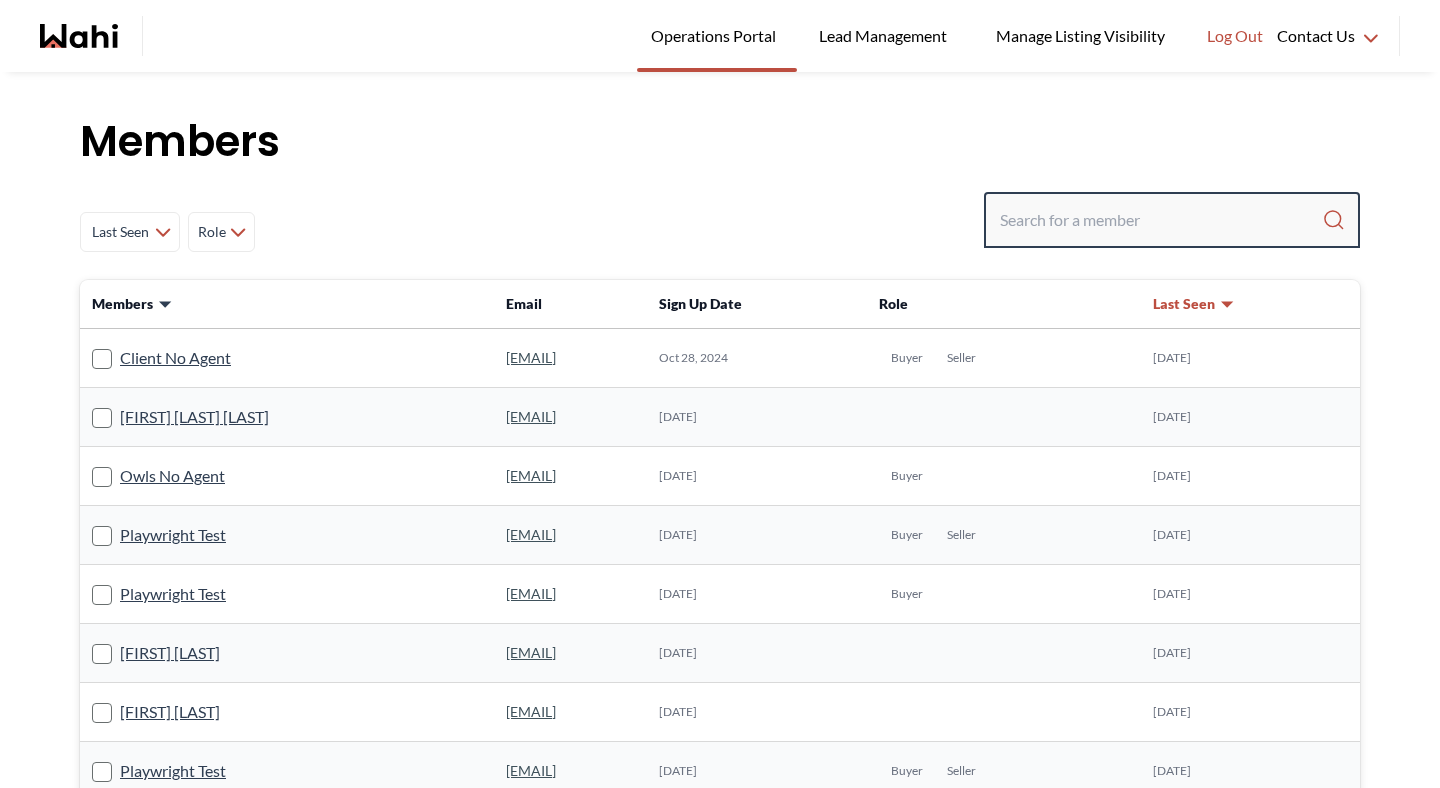 click at bounding box center [1161, 220] 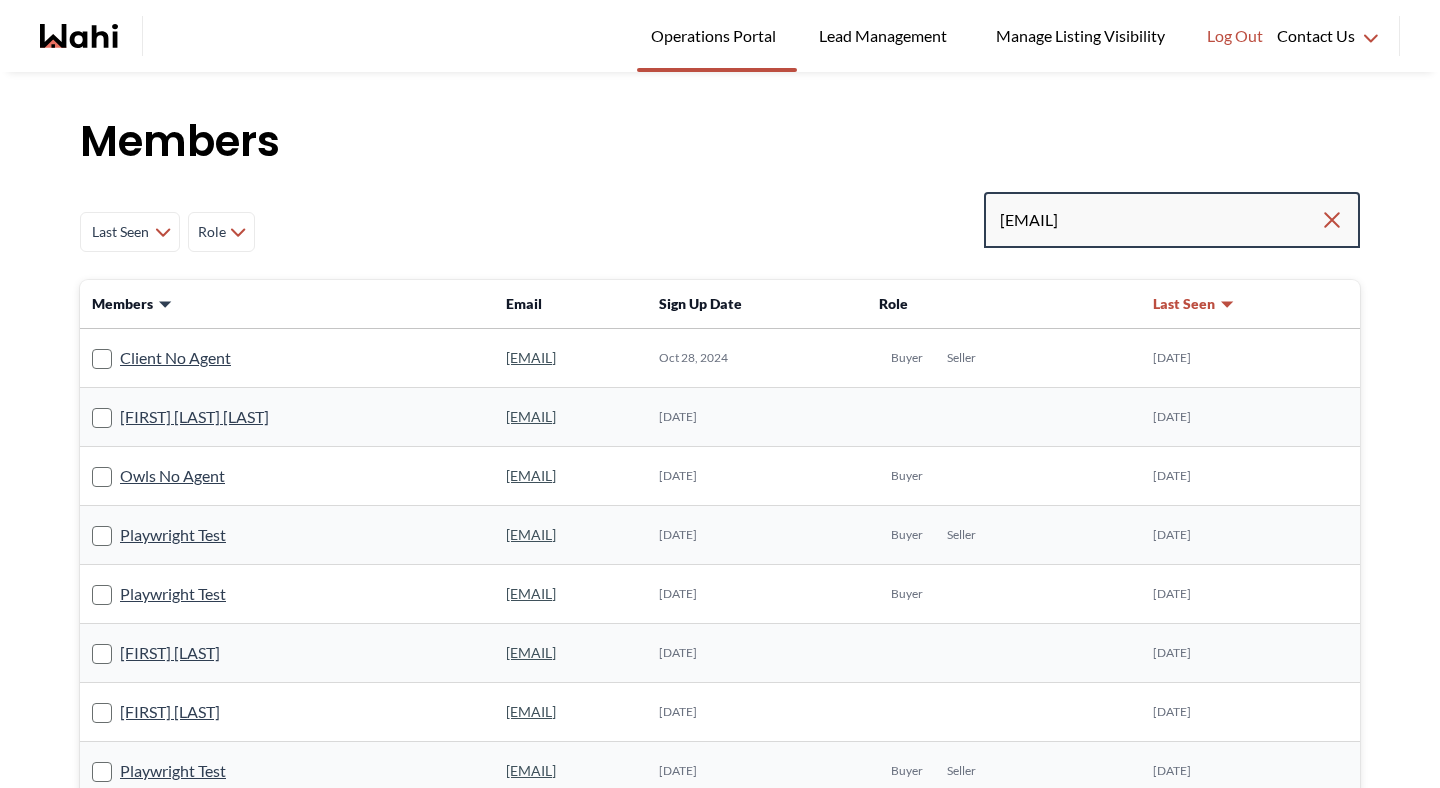 type on "nekomosu49@gmail.com" 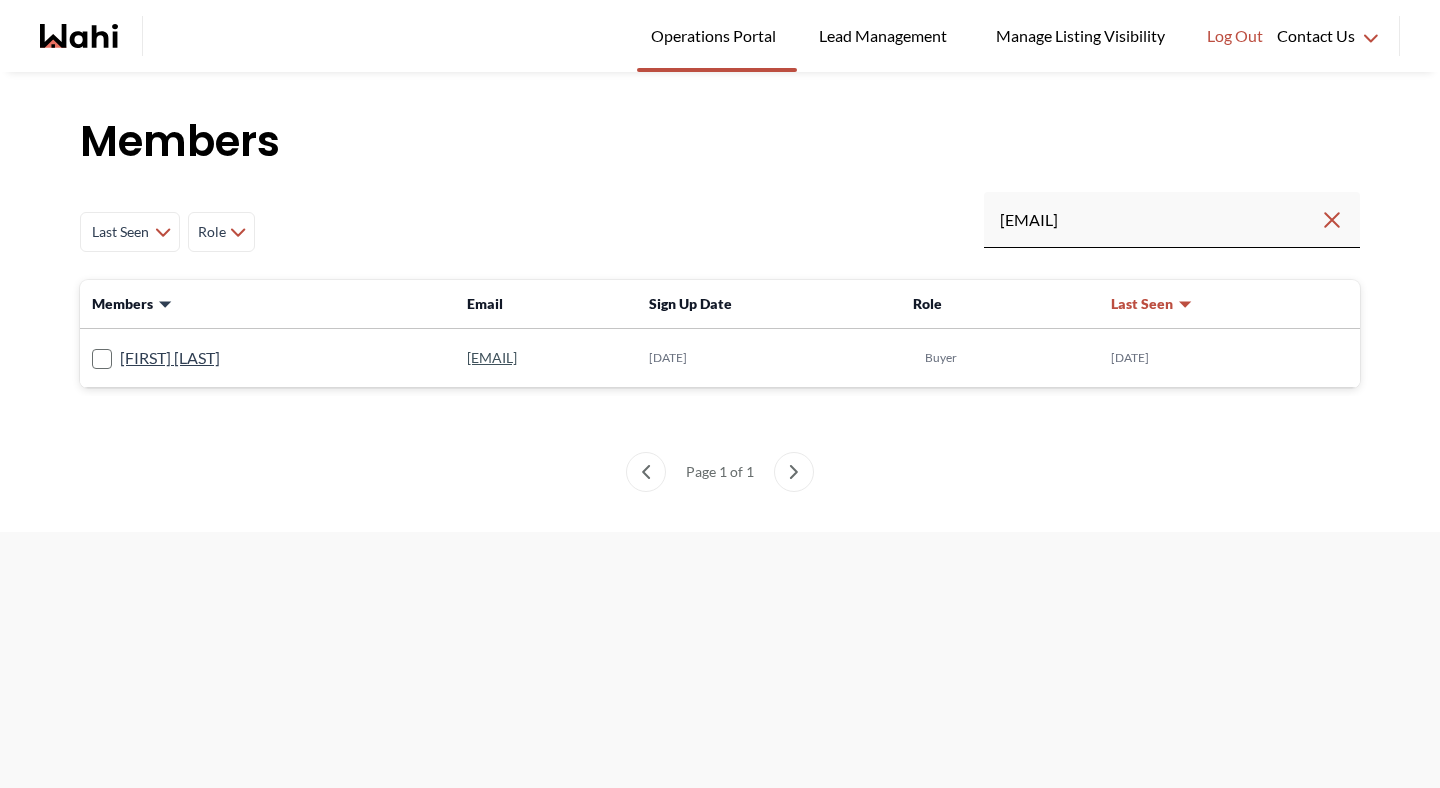 click on "Arnold Au" at bounding box center (267, 358) 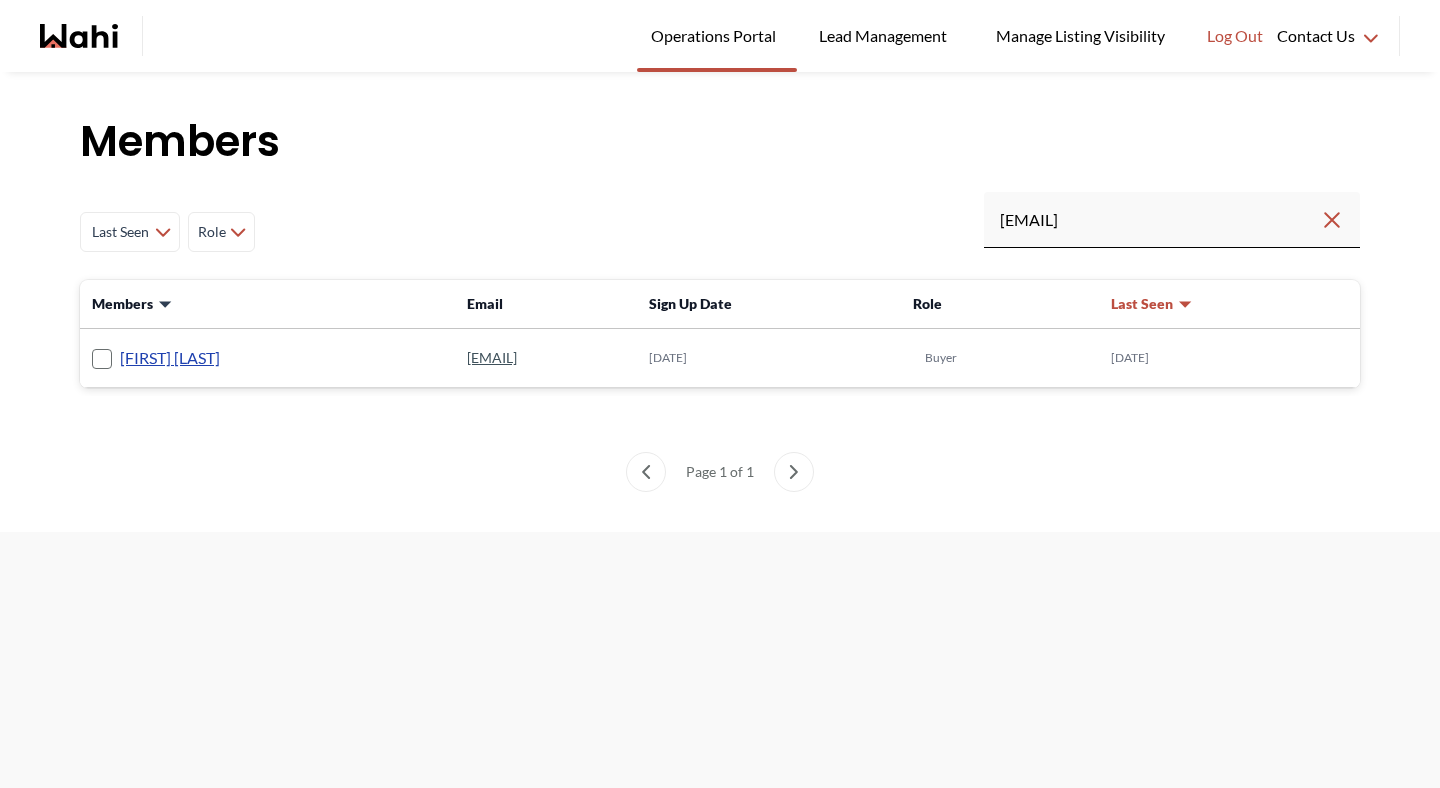 click on "Arnold Au" at bounding box center (170, 358) 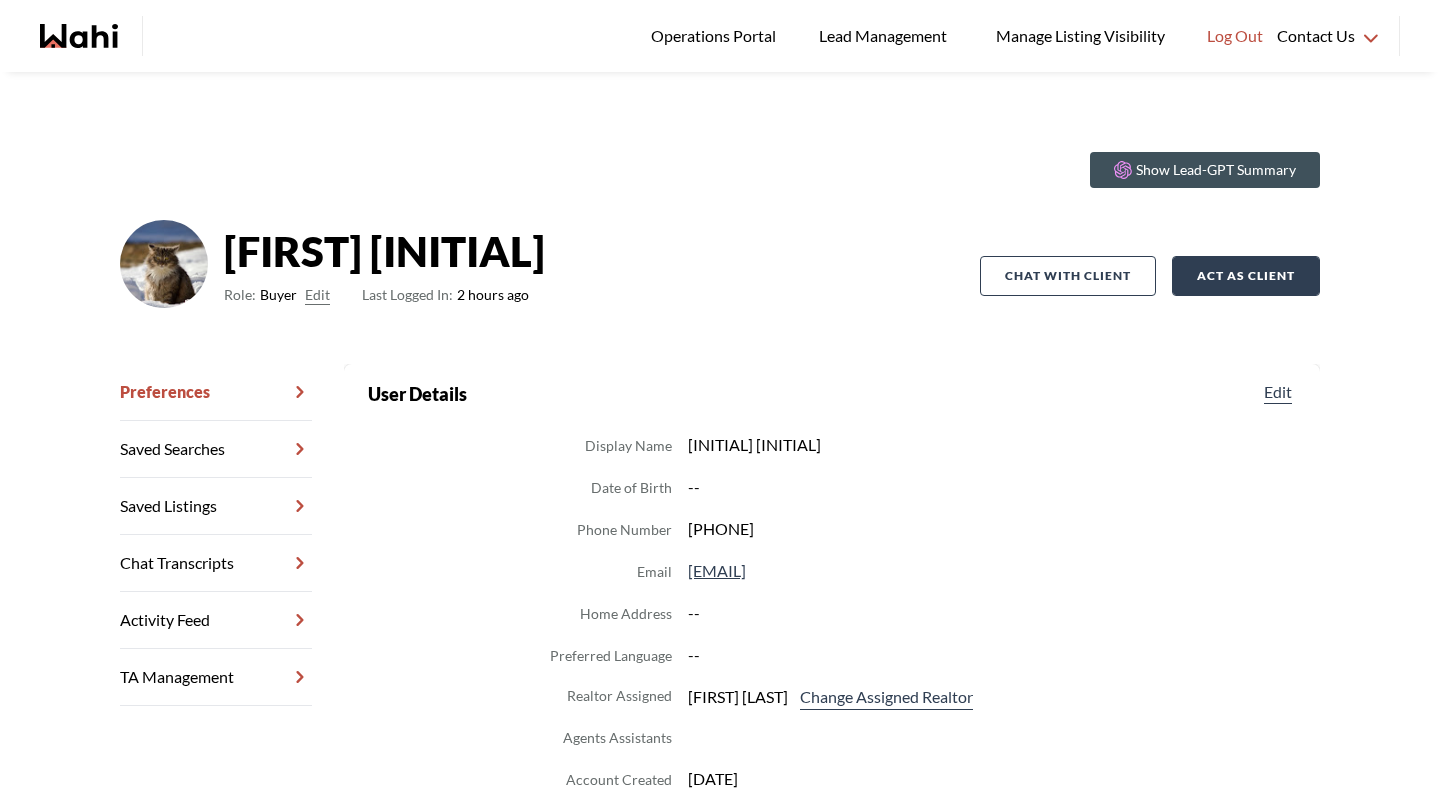 click on "Act as Client" at bounding box center [1246, 276] 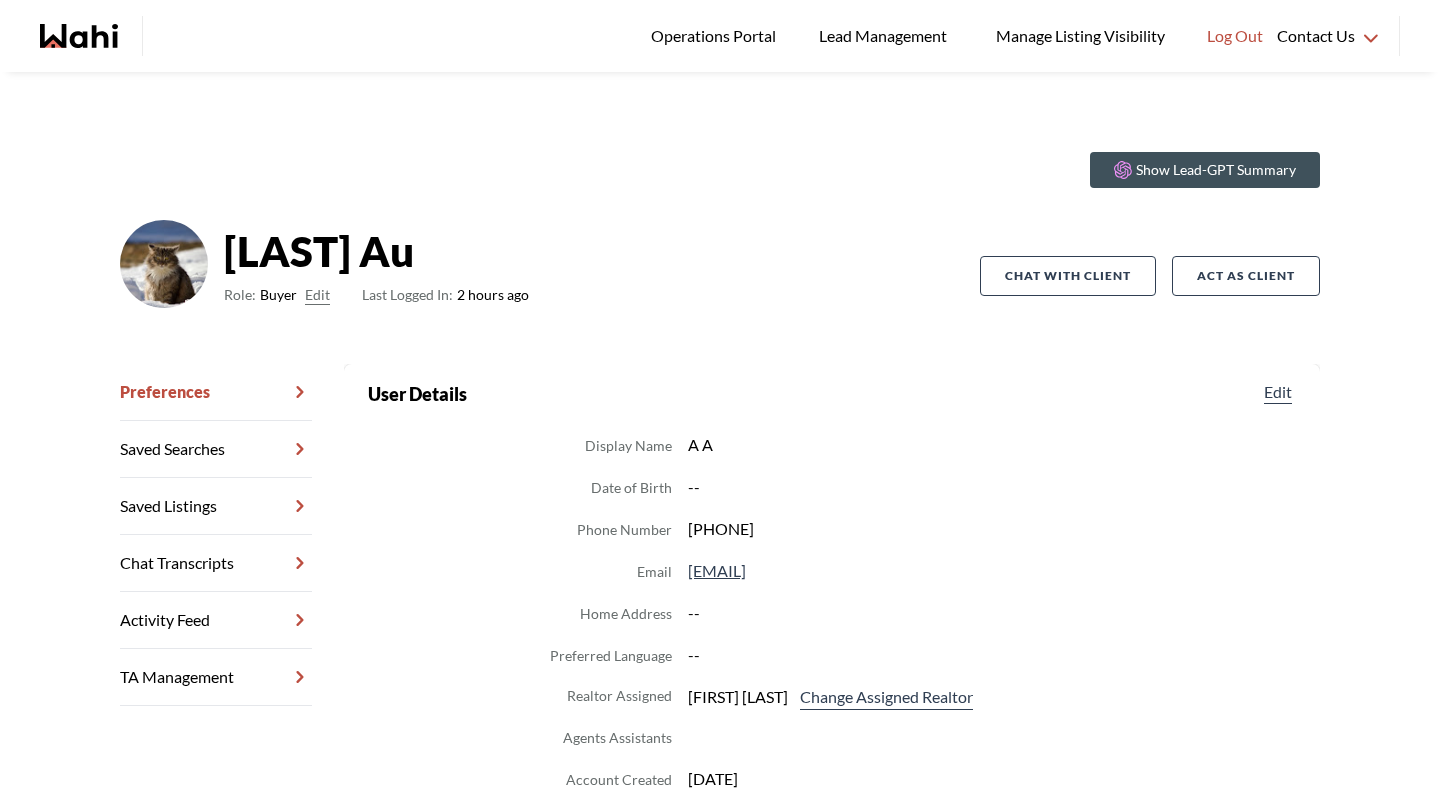 scroll, scrollTop: 0, scrollLeft: 0, axis: both 